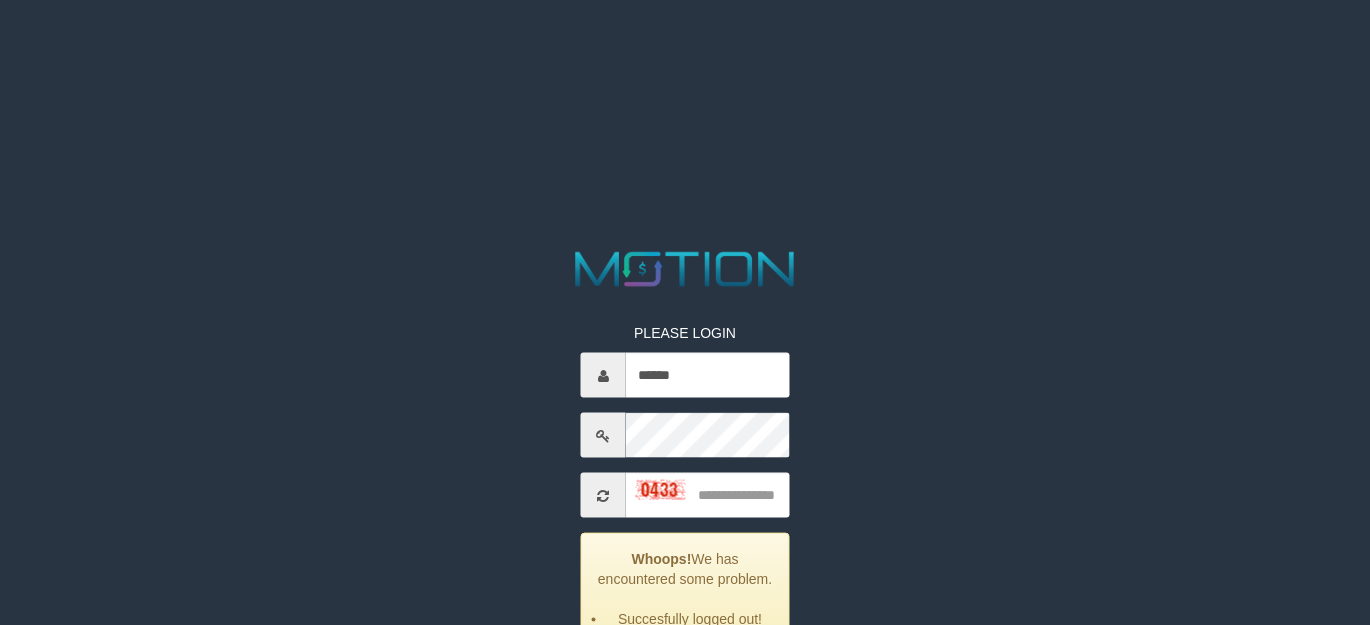 scroll, scrollTop: 0, scrollLeft: 0, axis: both 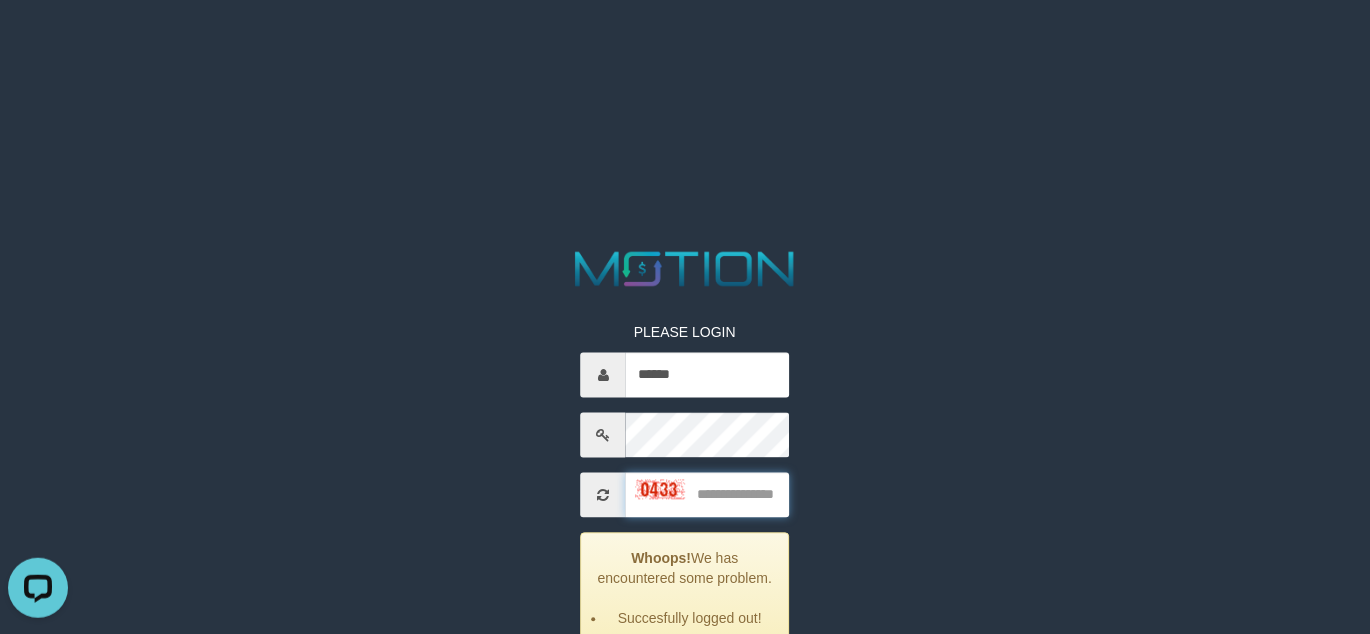click at bounding box center (707, 495) 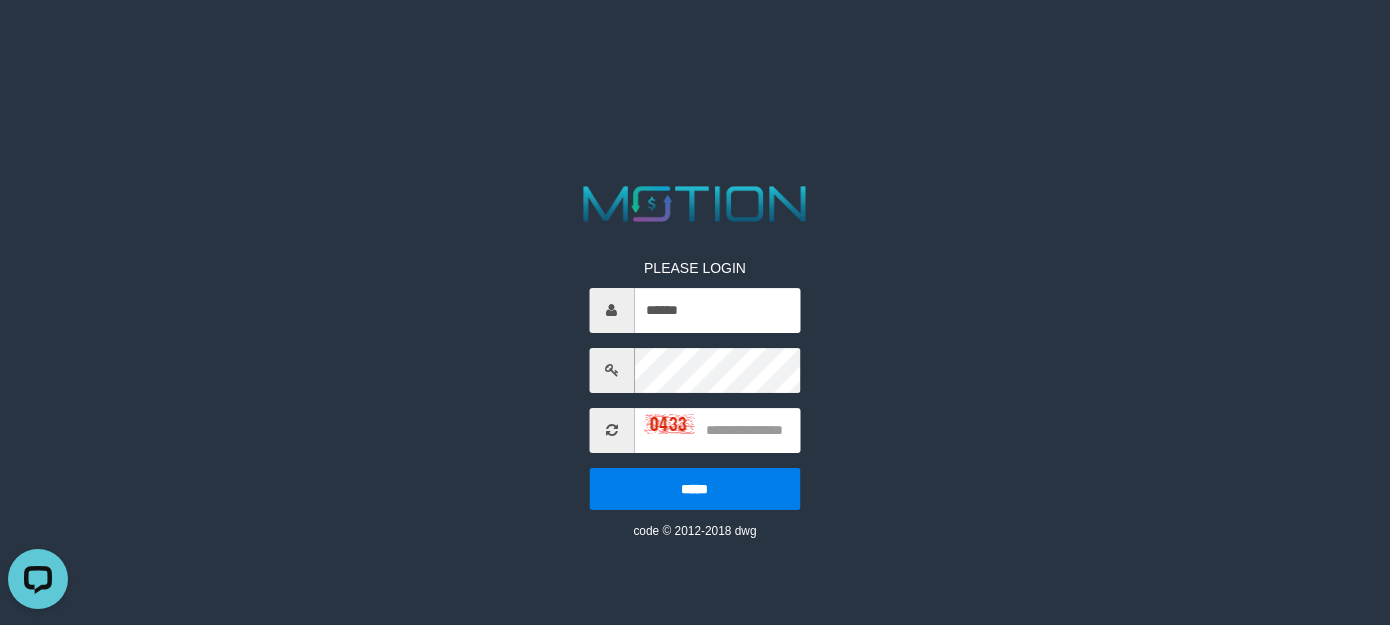 scroll, scrollTop: 0, scrollLeft: 0, axis: both 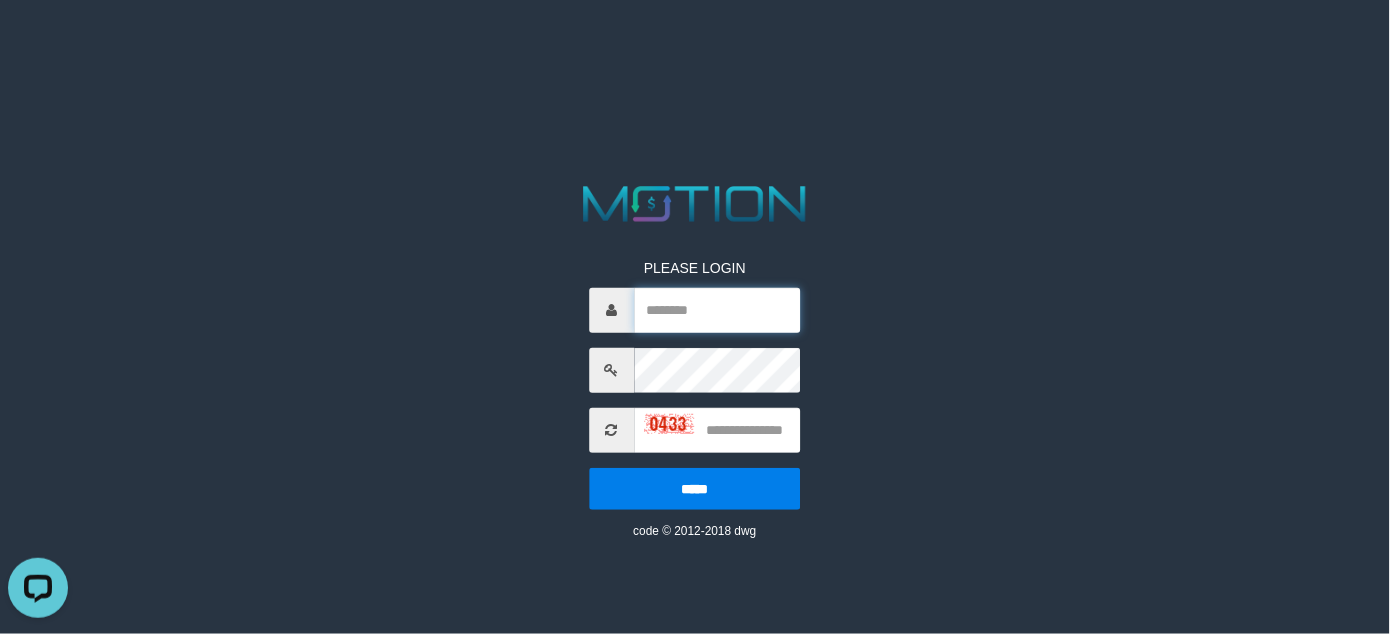 type on "******" 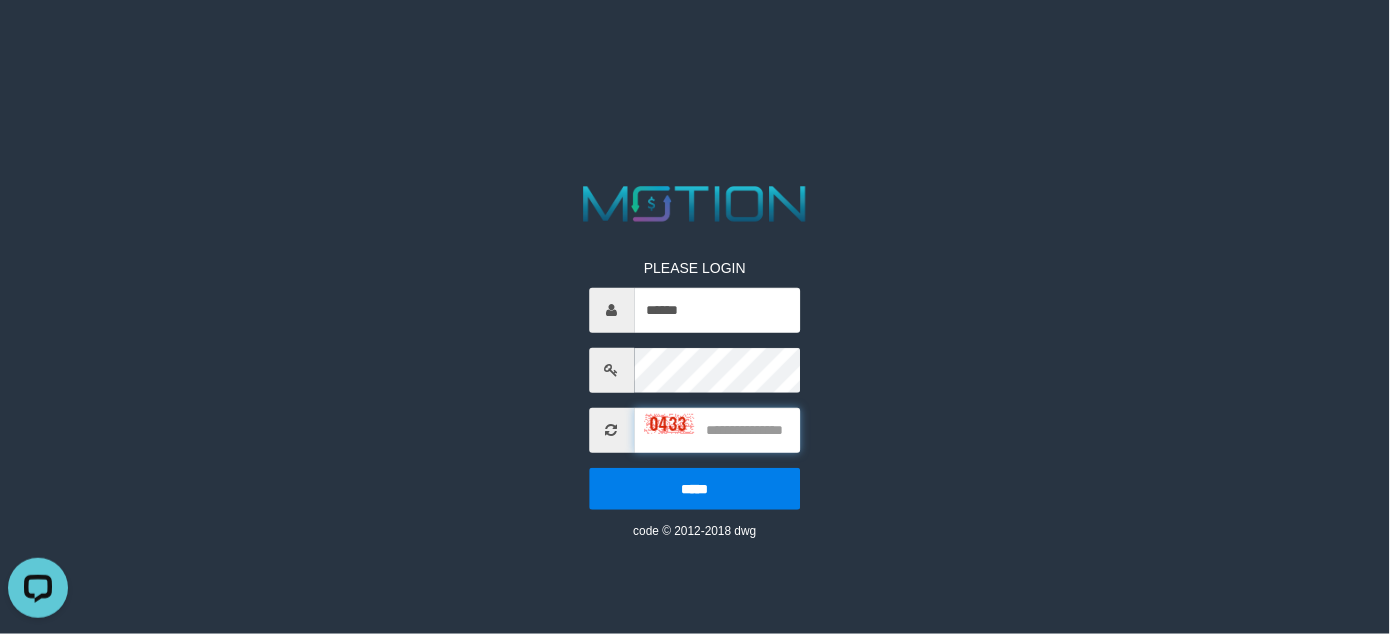 click at bounding box center [717, 430] 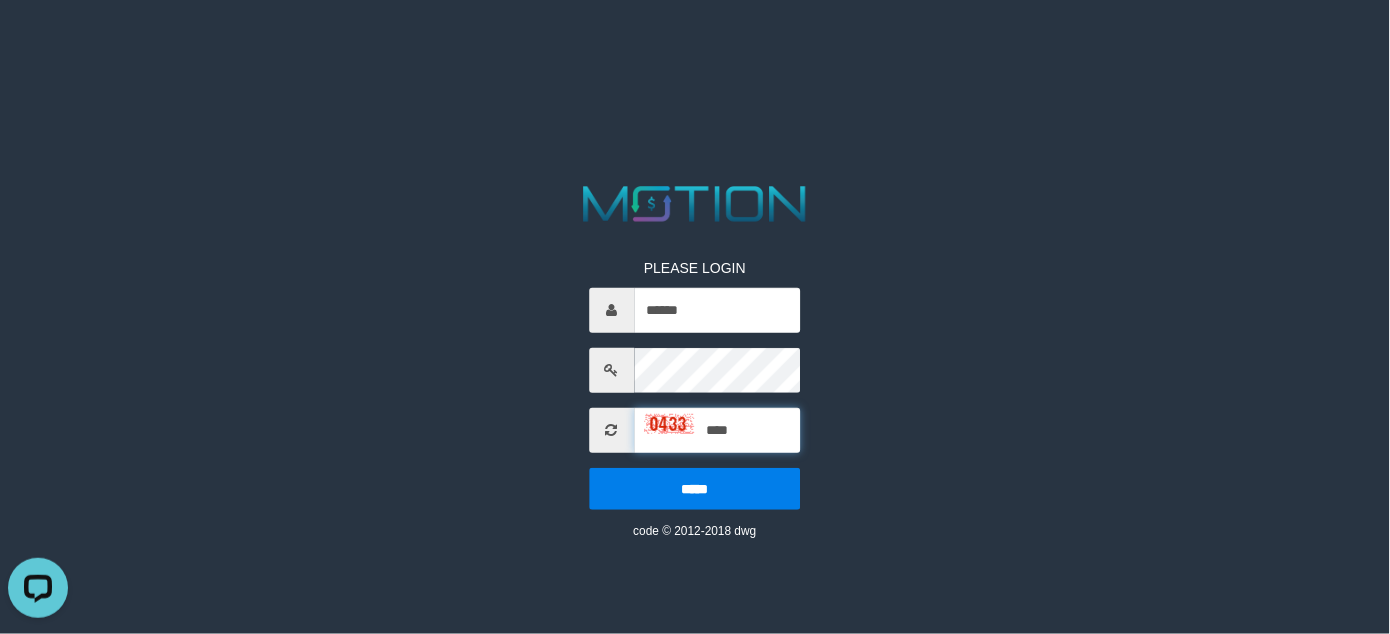 type on "****" 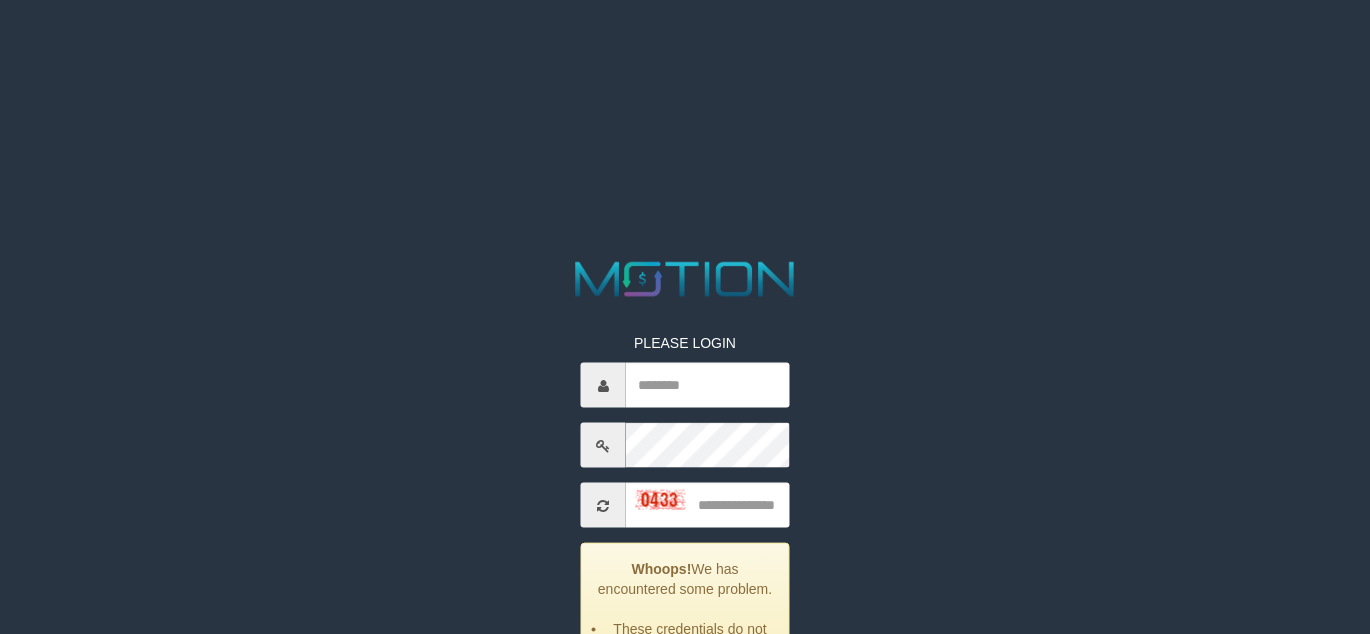 scroll, scrollTop: 0, scrollLeft: 0, axis: both 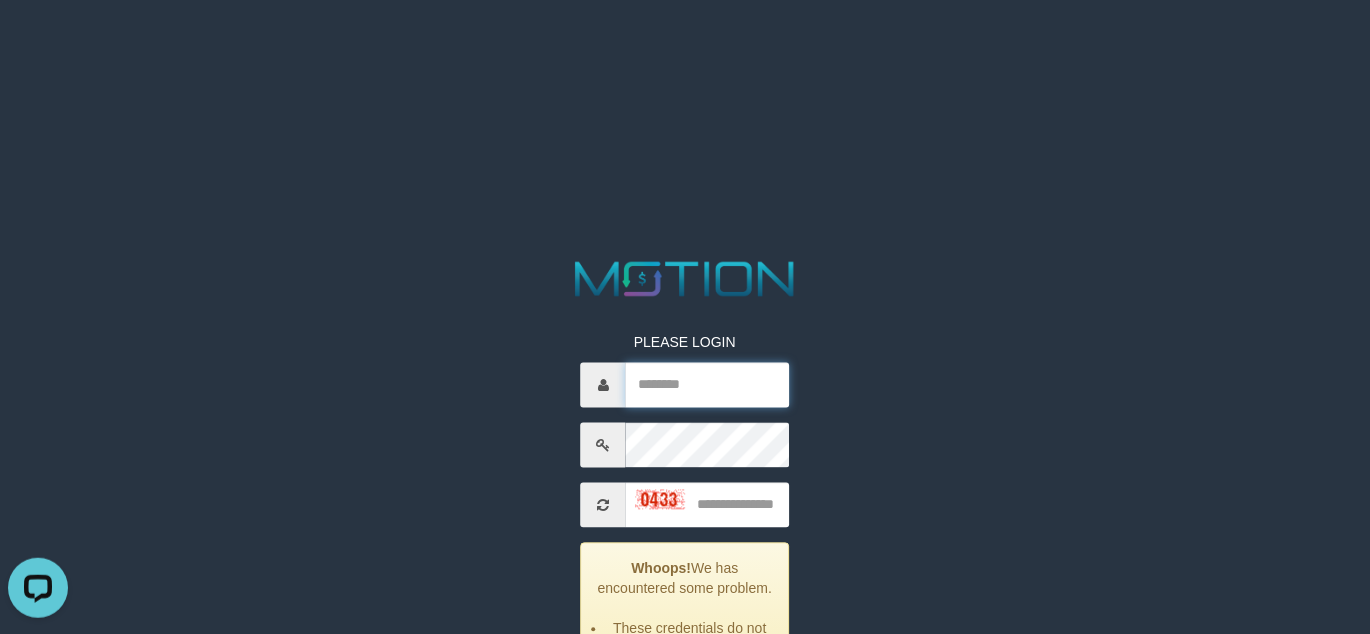 type on "******" 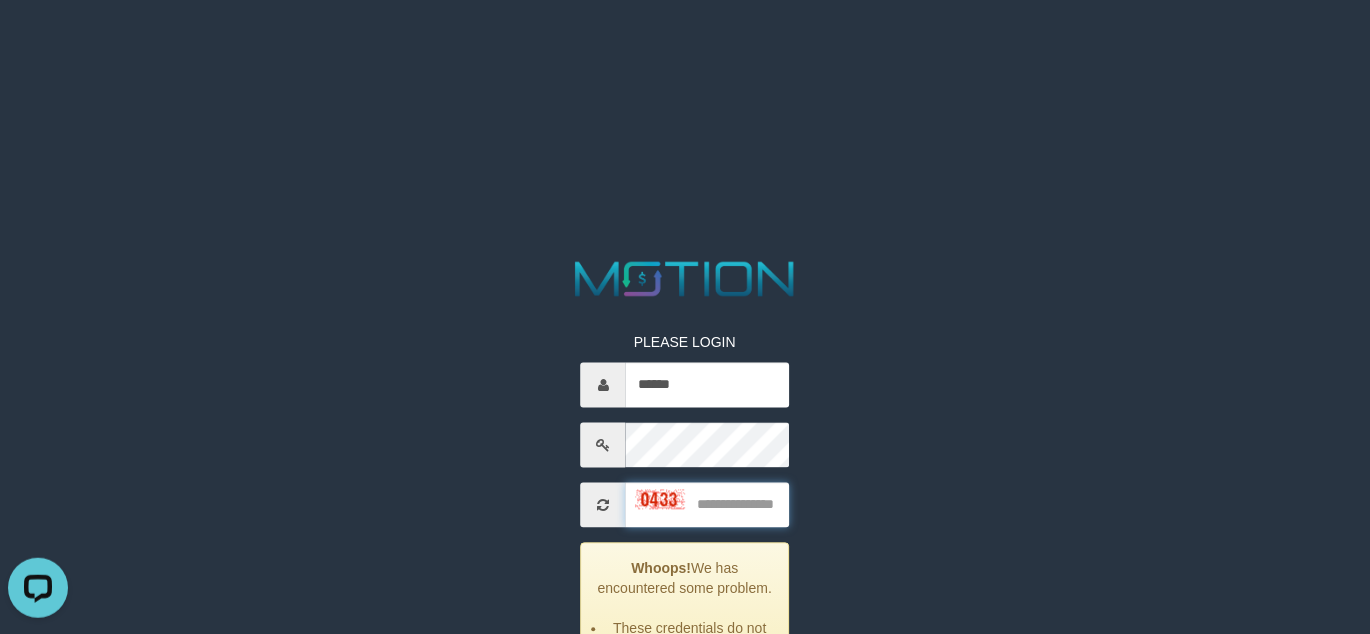 click at bounding box center [707, 505] 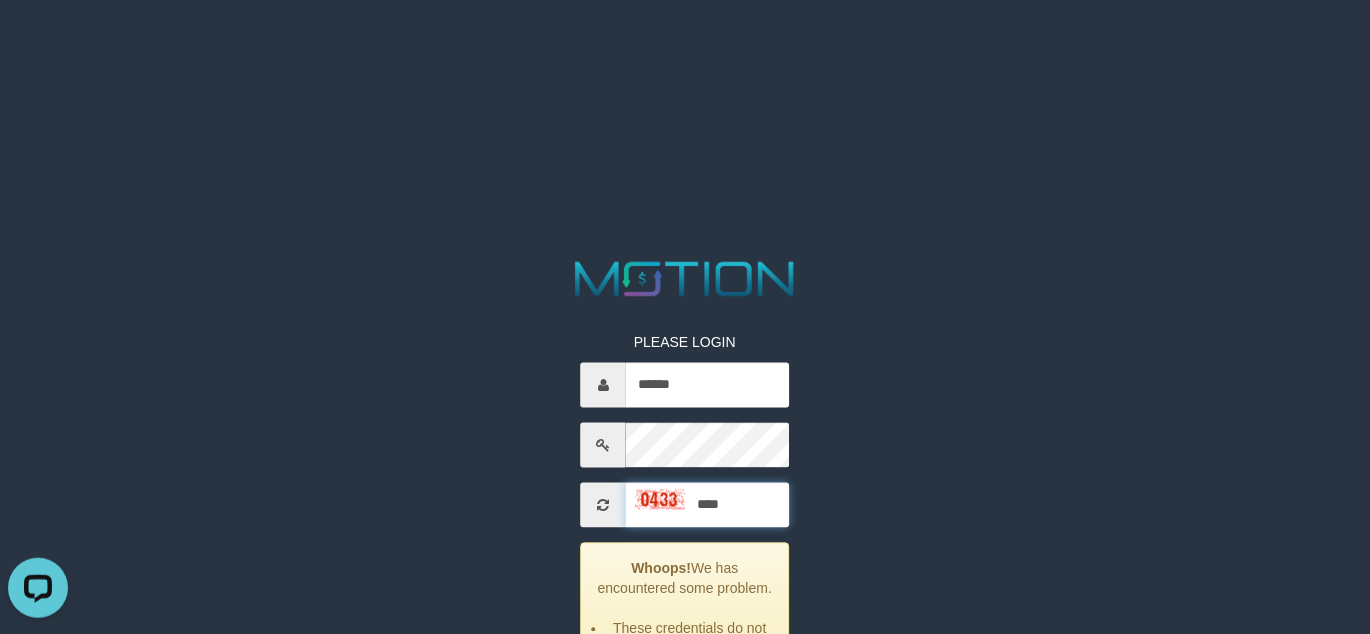 type on "****" 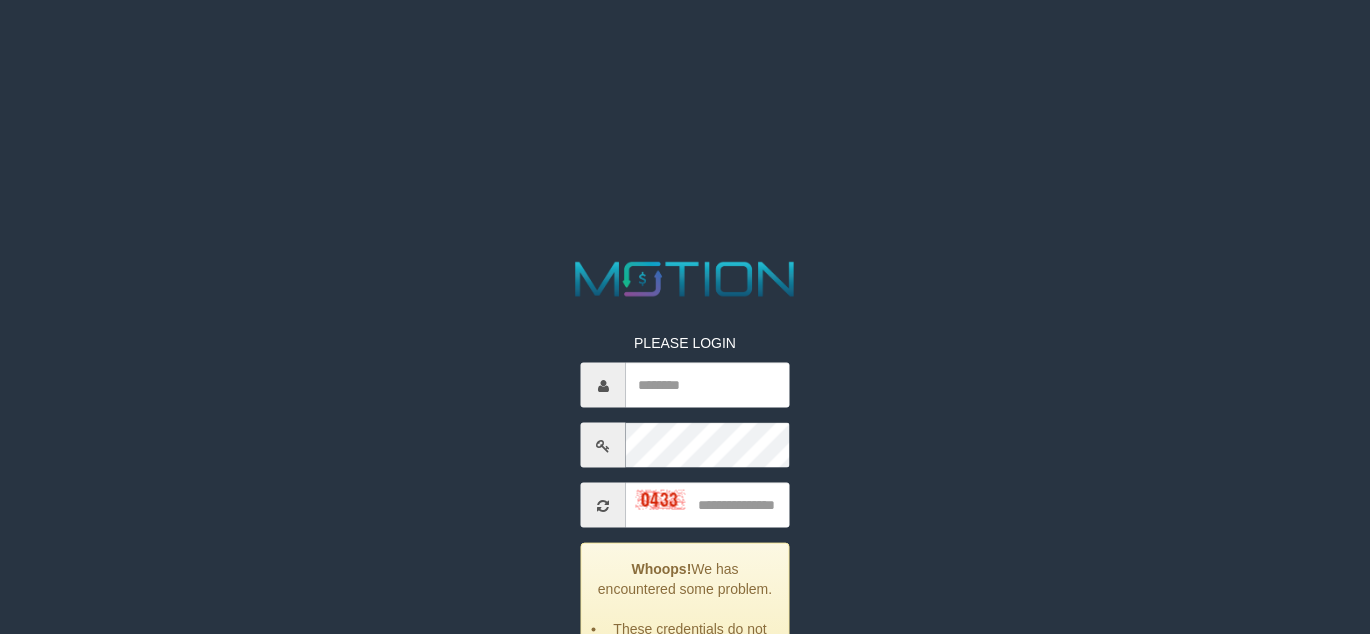 scroll, scrollTop: 0, scrollLeft: 0, axis: both 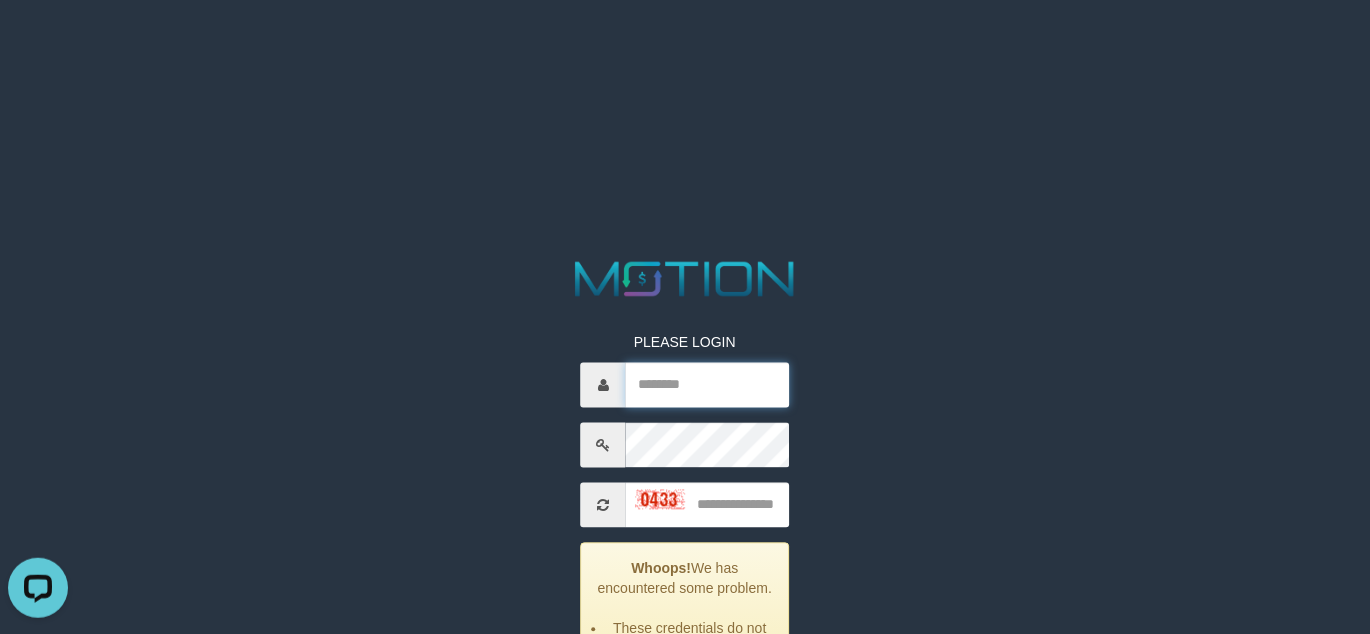 type on "******" 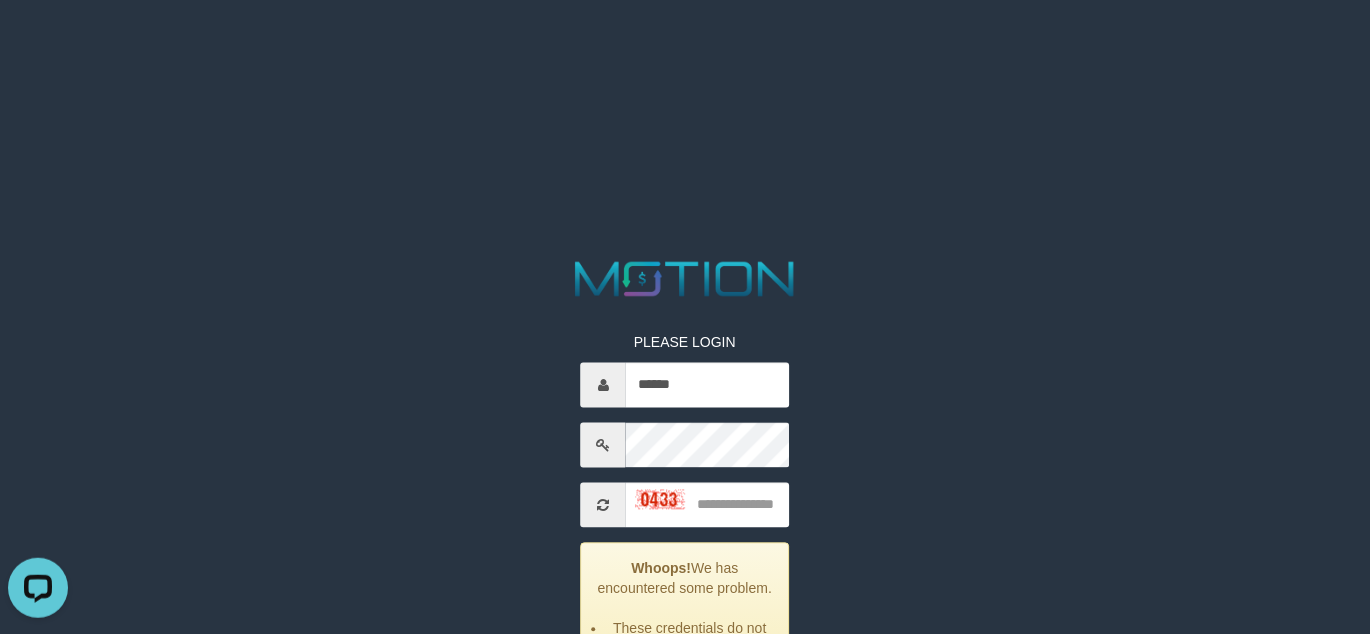 click on "PLEASE LOGIN
******
Whoops!  We has encountered some problem.
These credentials do not match our records.
*****
code © 2012-2018 dwg" at bounding box center (685, 25) 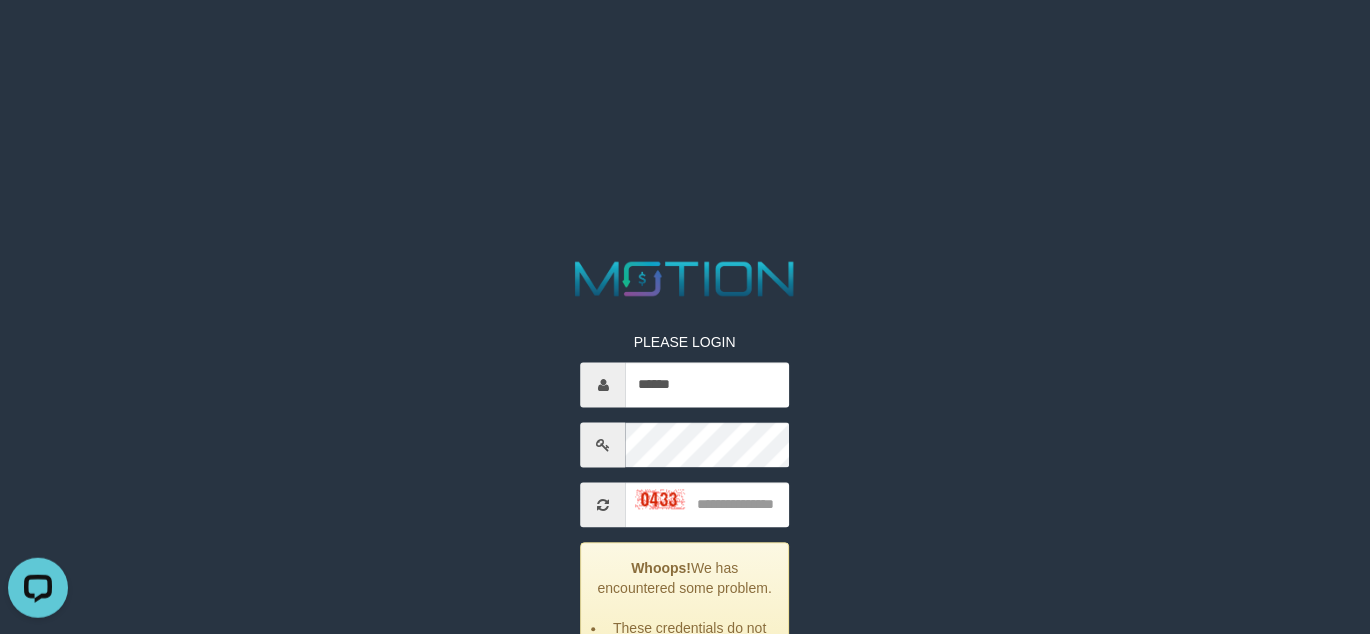 click on "PLEASE LOGIN
******
Whoops!  We has encountered some problem.
These credentials do not match our records.
*****
code © 2012-2018 dwg" at bounding box center (685, 25) 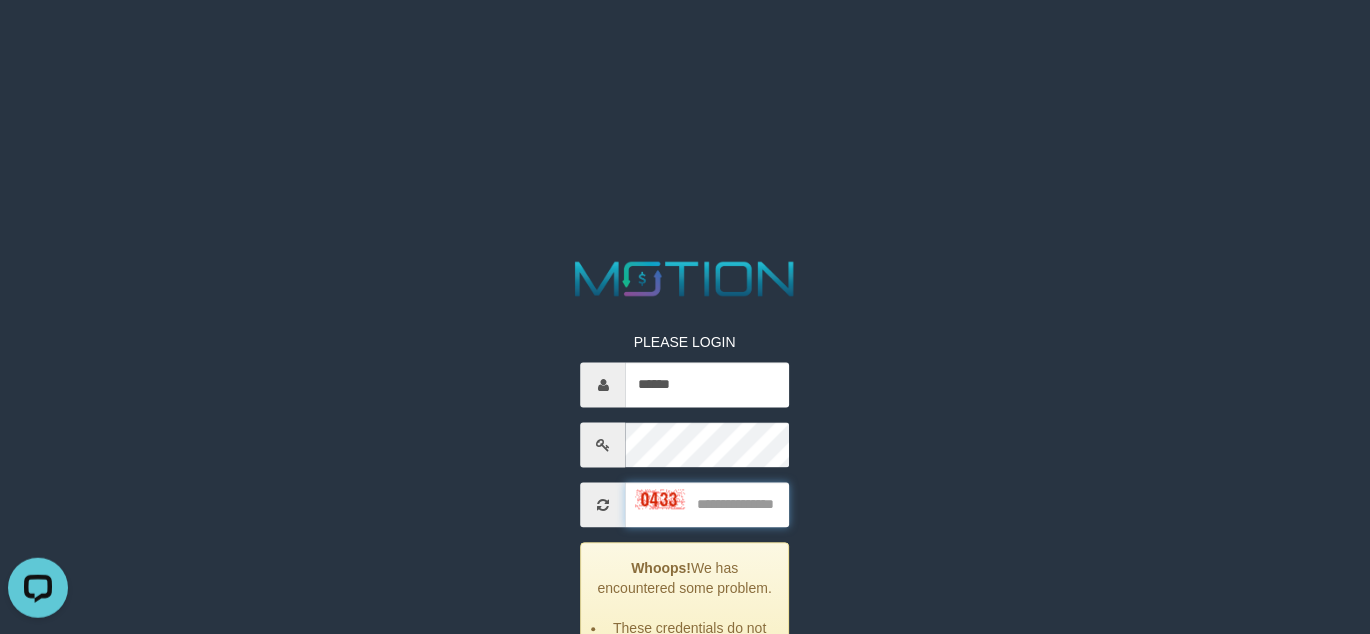 click at bounding box center (707, 505) 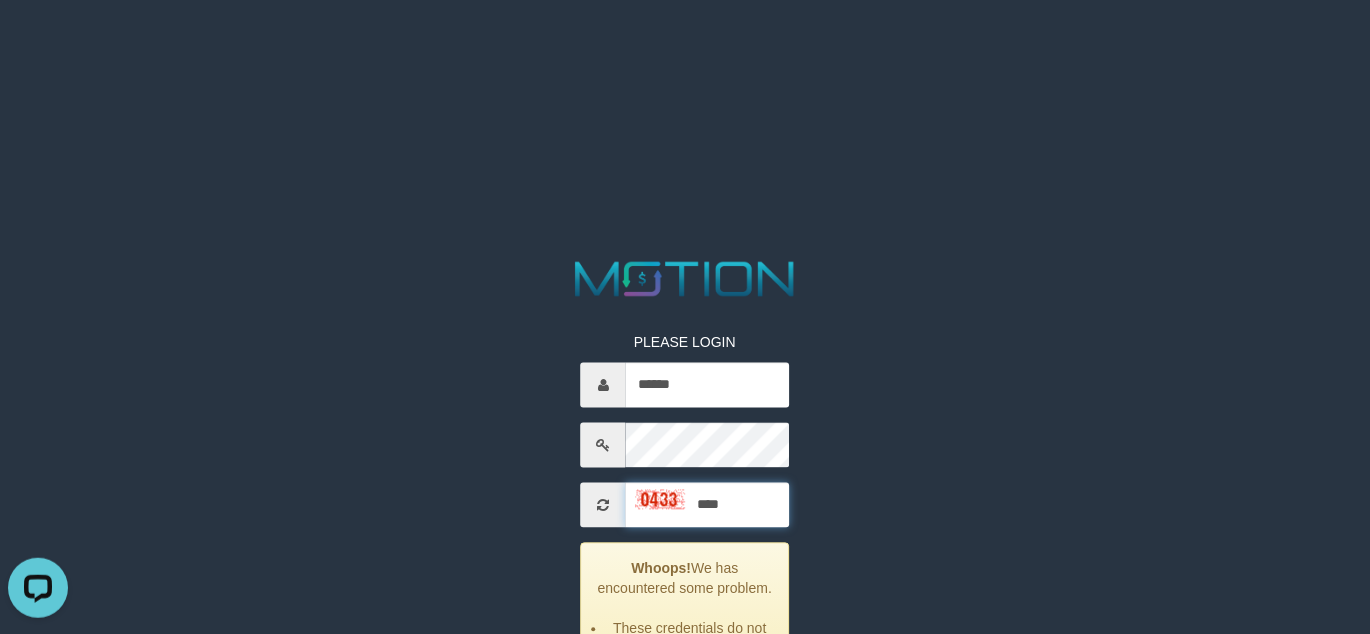 type on "****" 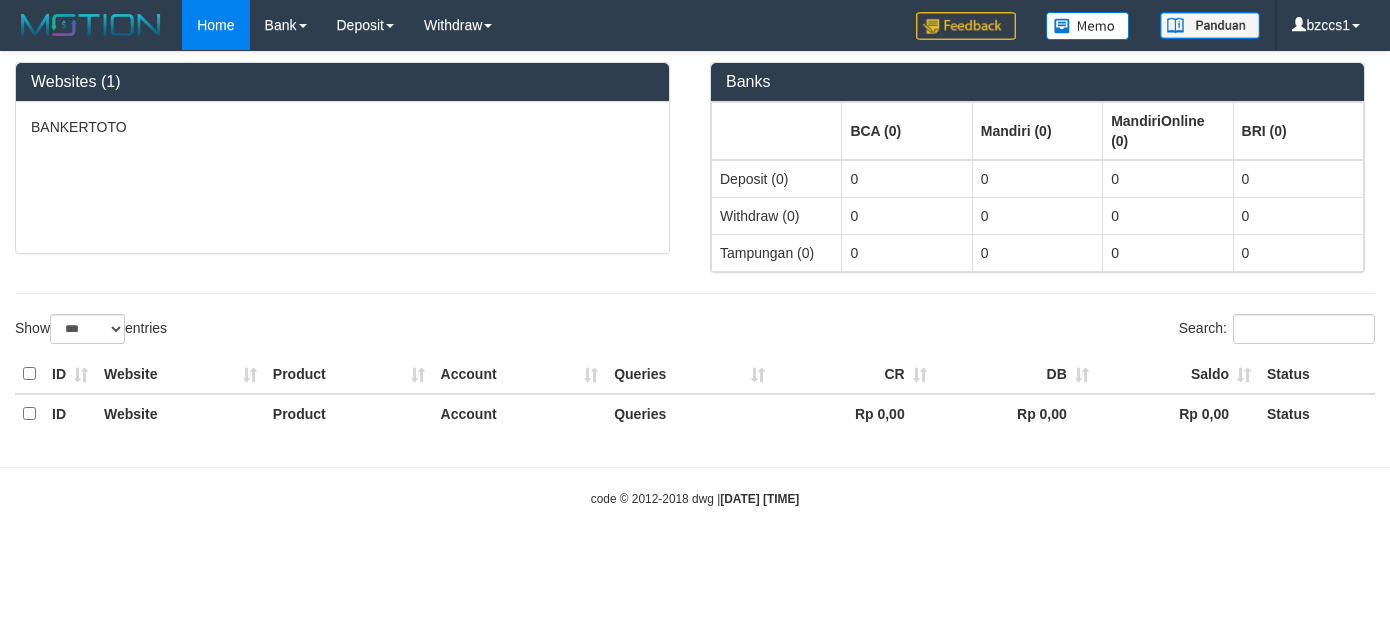 select on "***" 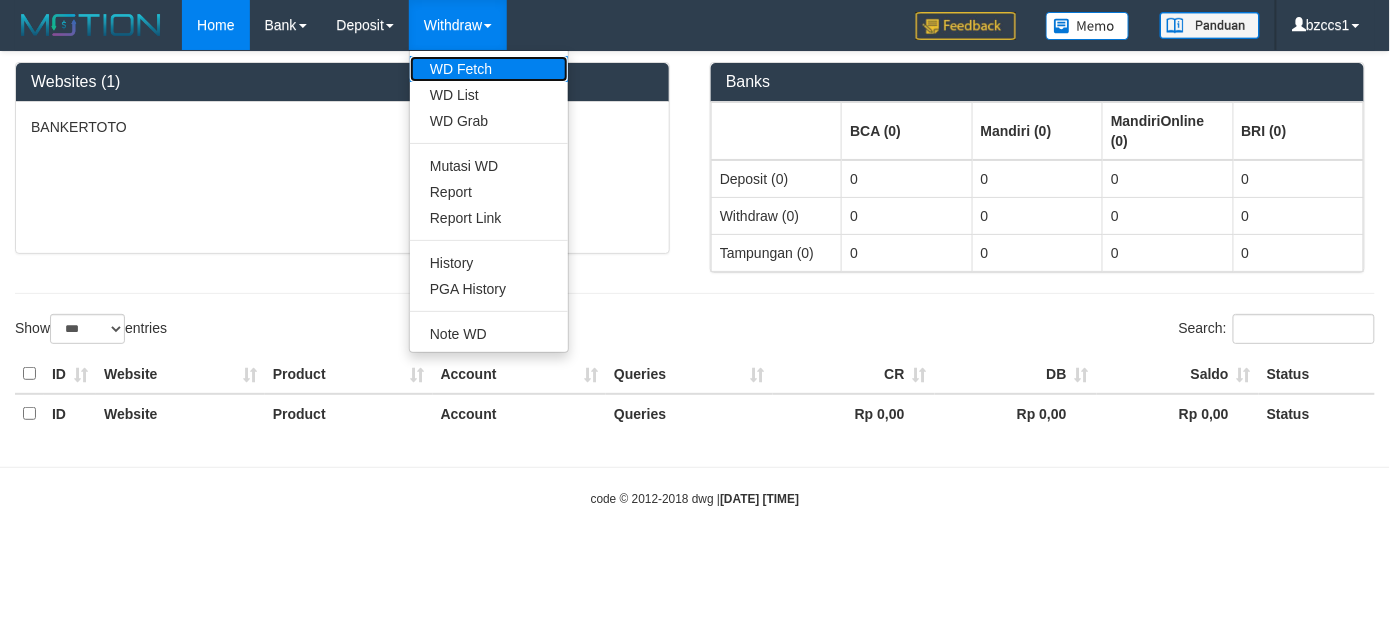 click on "WD Fetch" at bounding box center [489, 69] 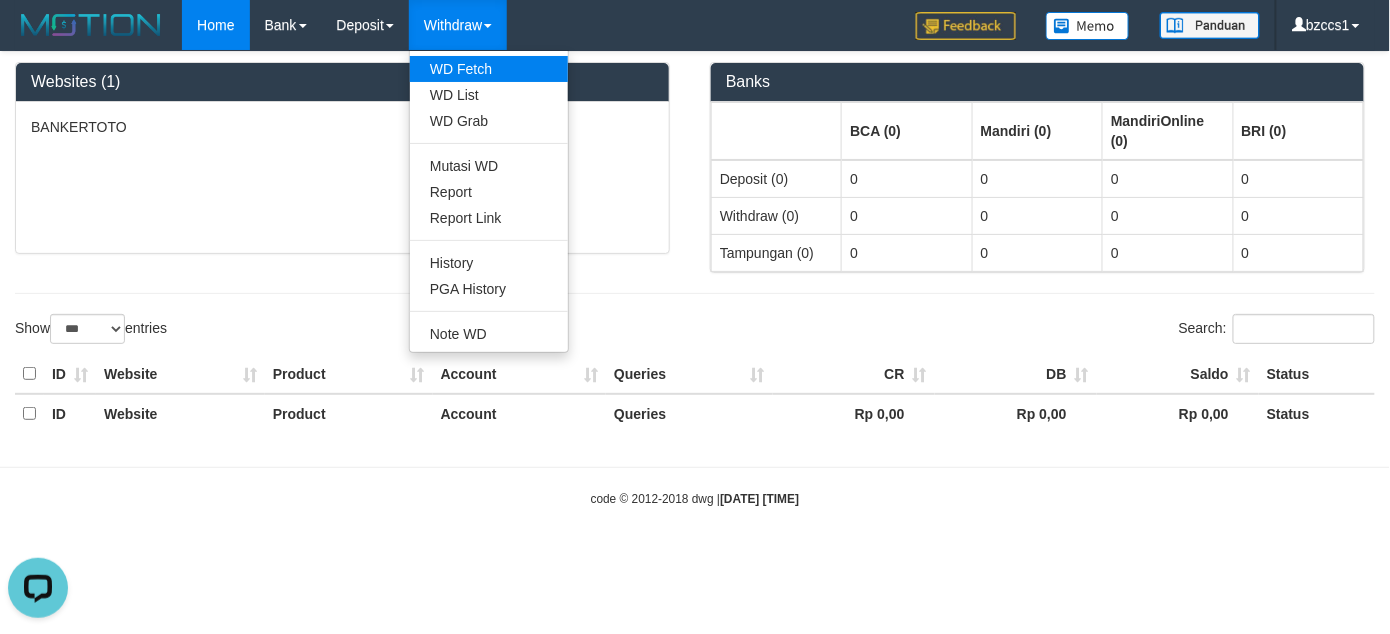 scroll, scrollTop: 0, scrollLeft: 0, axis: both 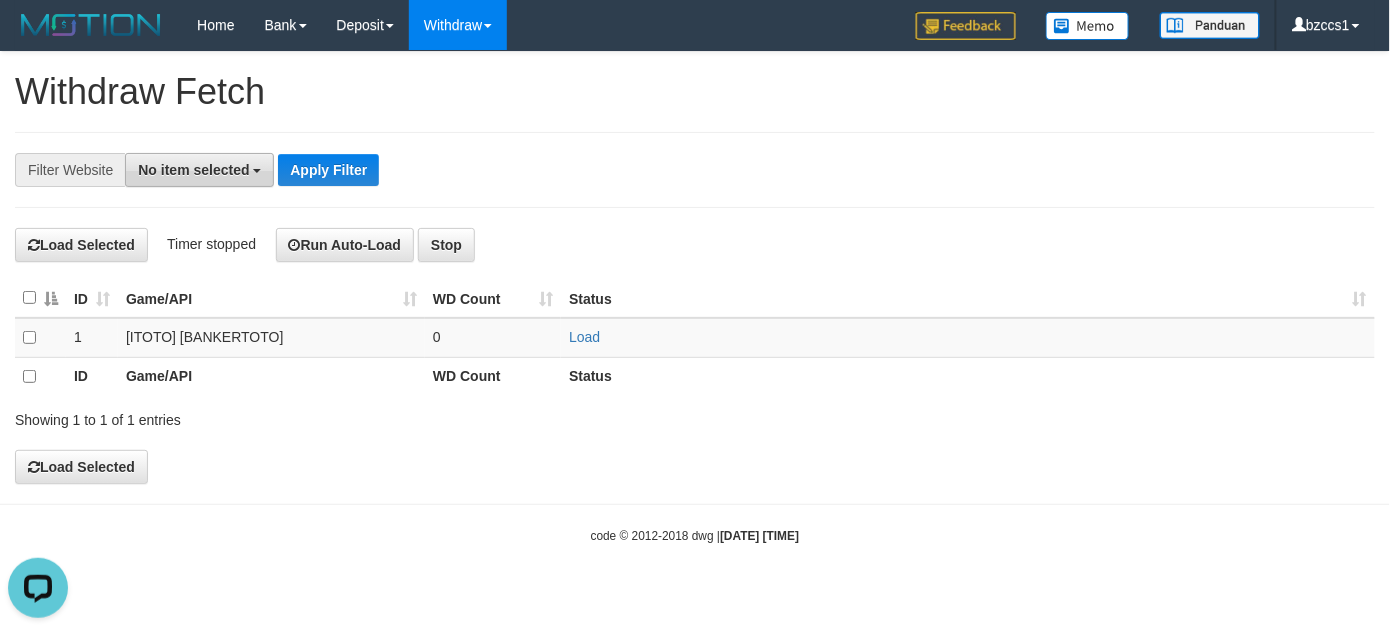 click on "No item selected" at bounding box center [193, 170] 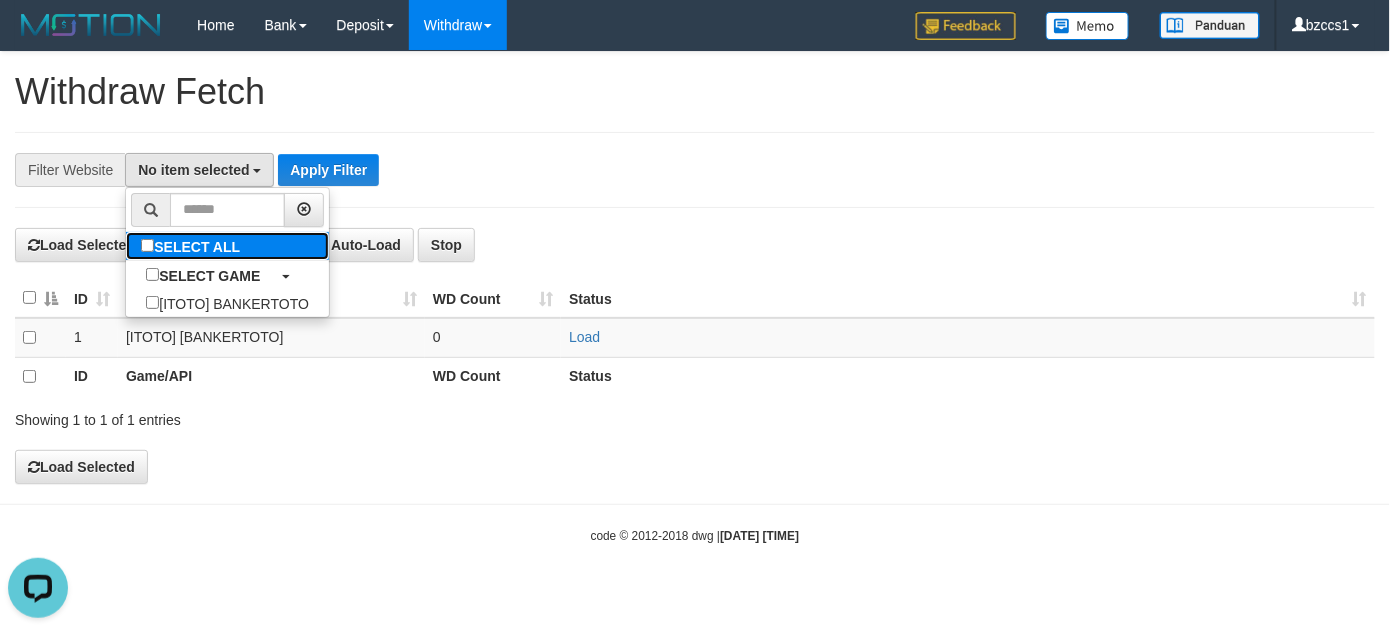 click on "SELECT ALL" at bounding box center [193, 246] 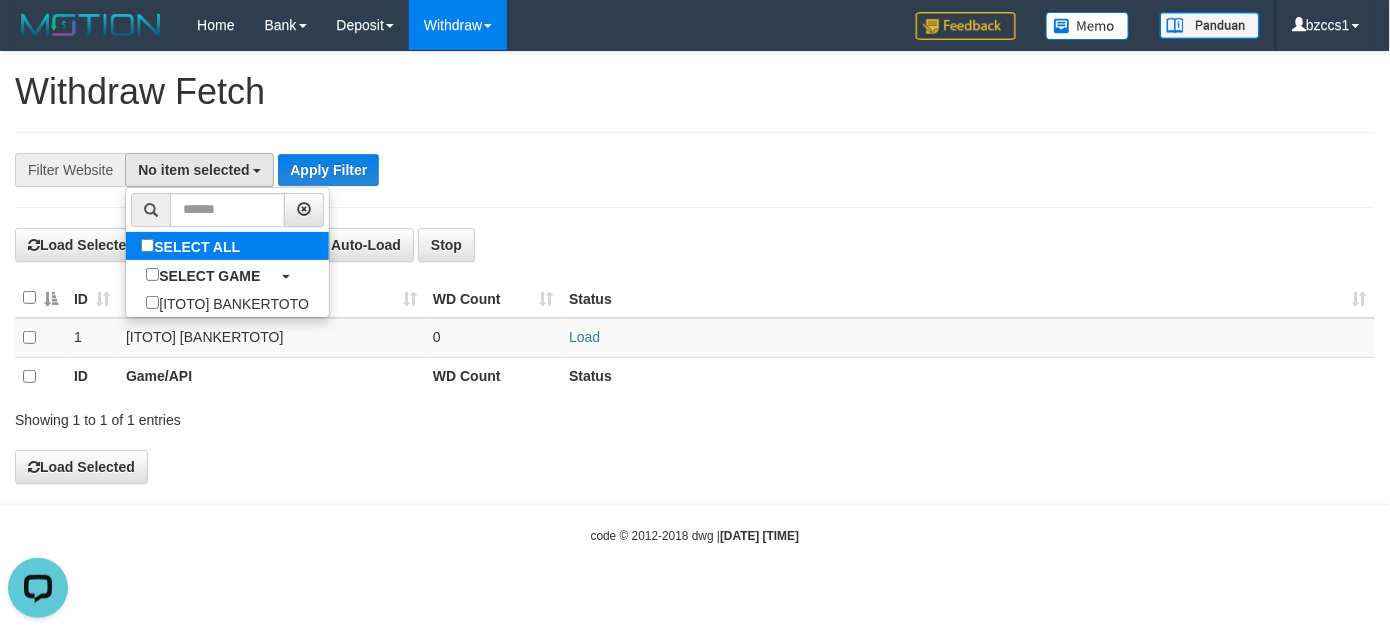 select on "****" 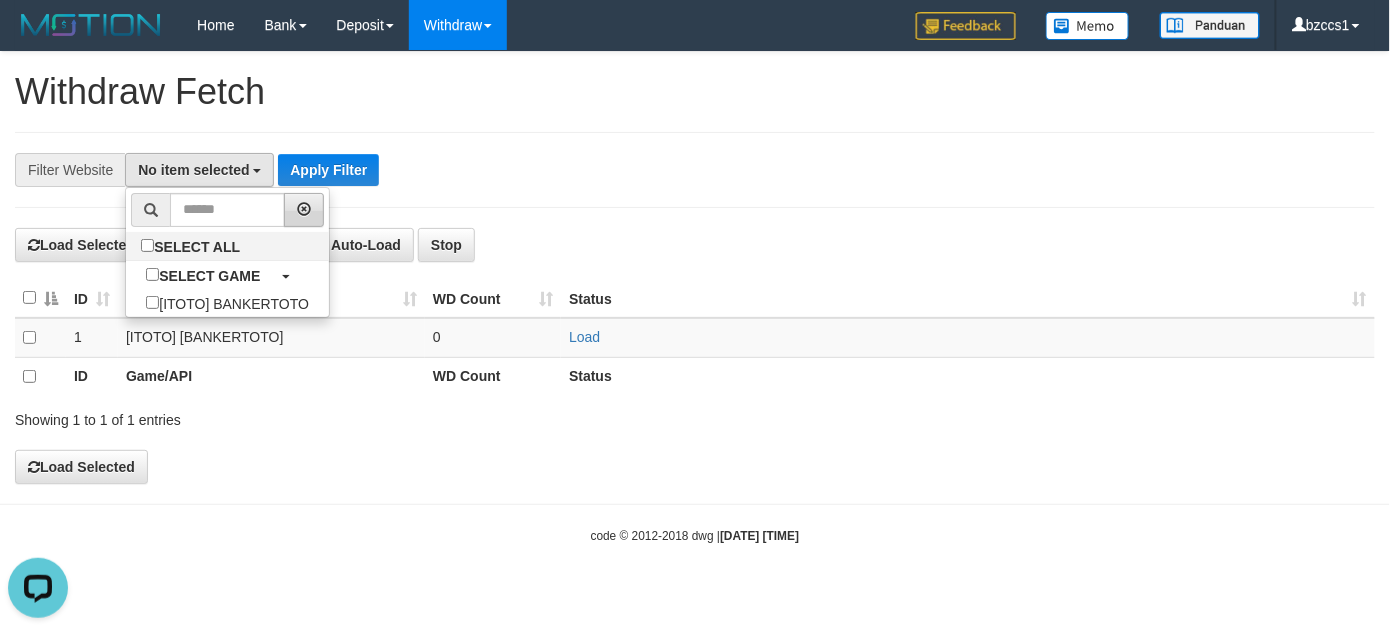 scroll, scrollTop: 17, scrollLeft: 0, axis: vertical 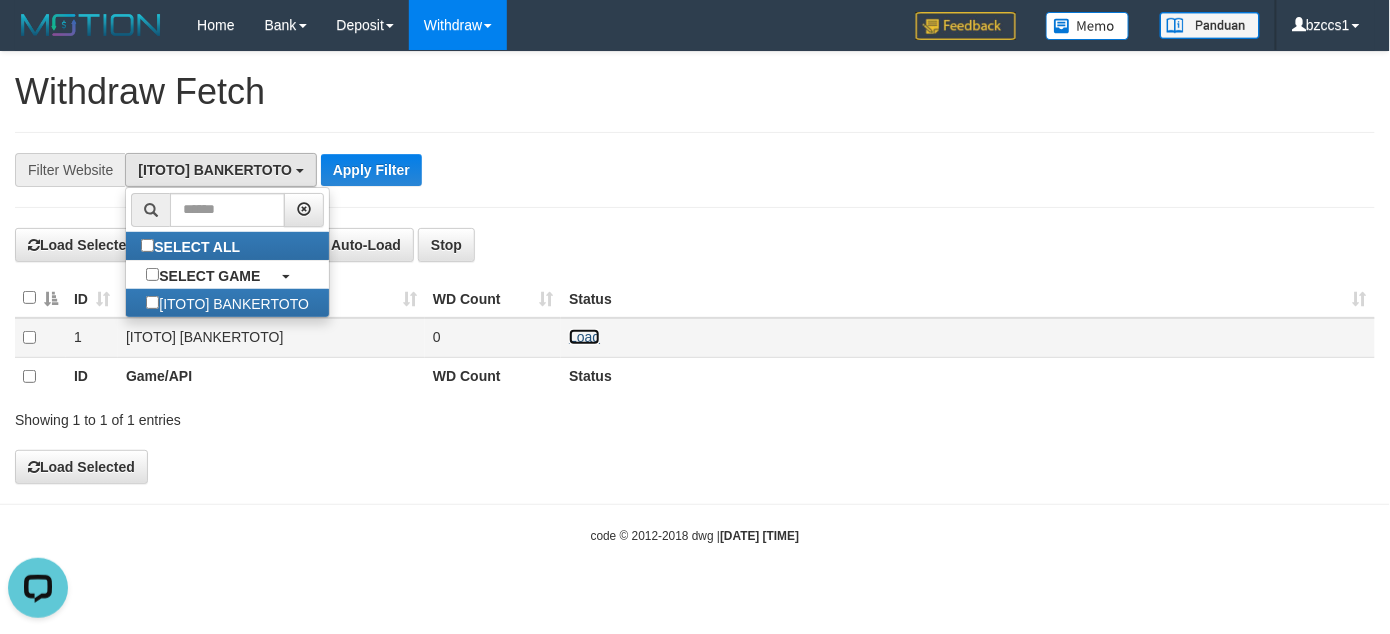 click on "Load" at bounding box center (584, 337) 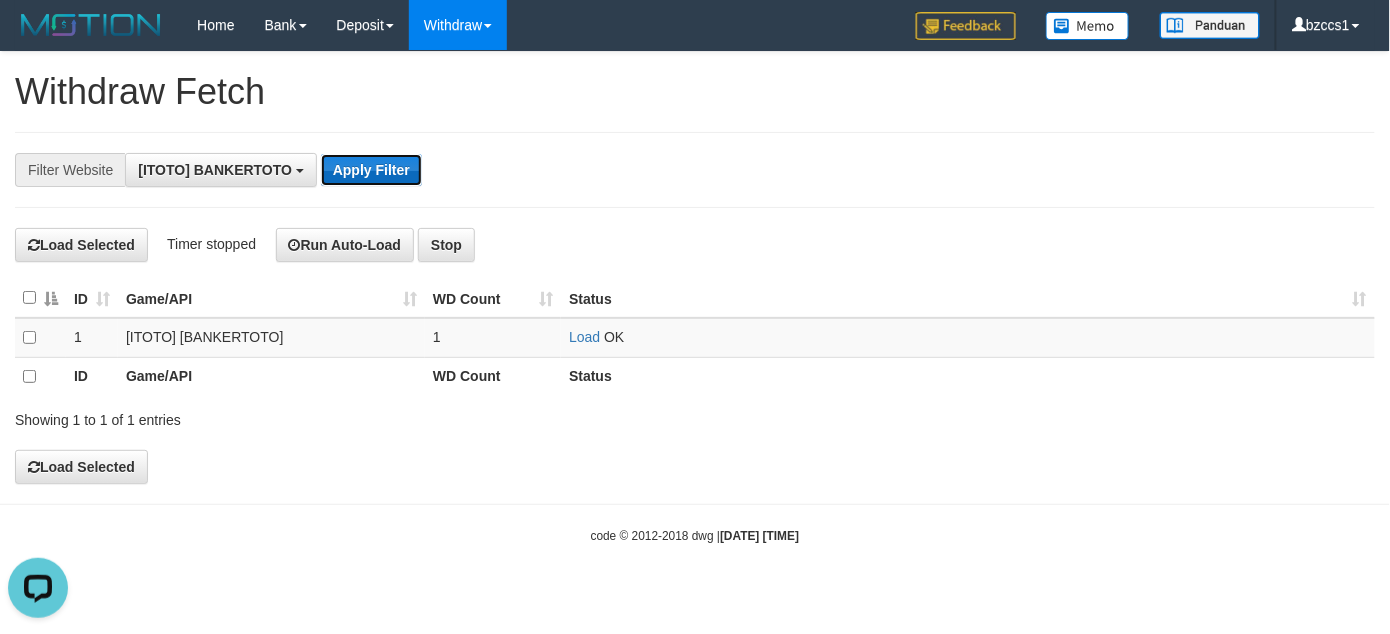 click on "Apply Filter" at bounding box center (371, 170) 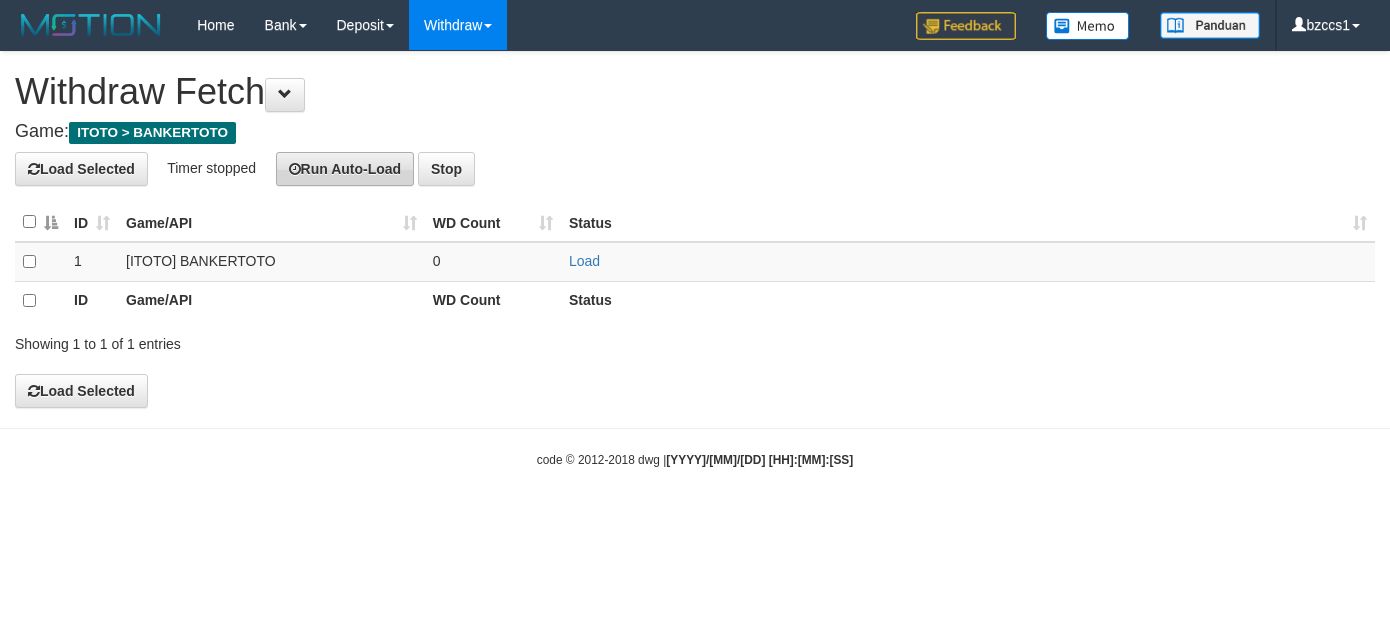 scroll, scrollTop: 0, scrollLeft: 0, axis: both 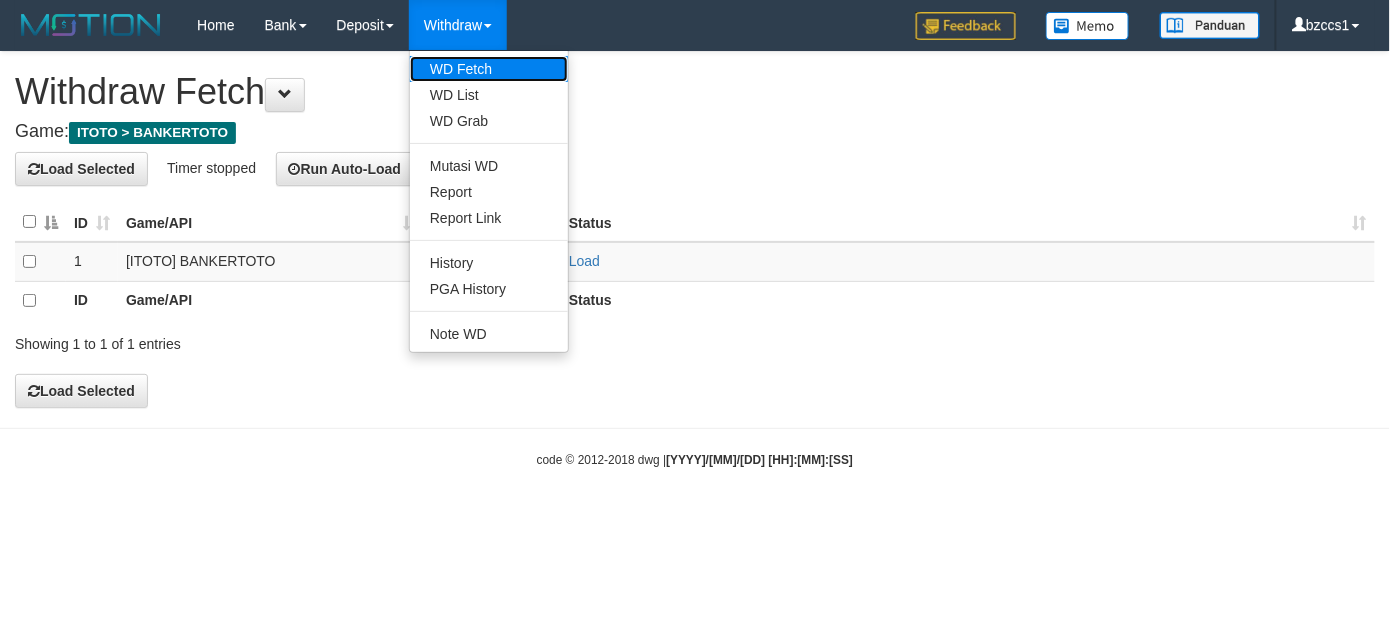 click on "WD Fetch" at bounding box center (489, 69) 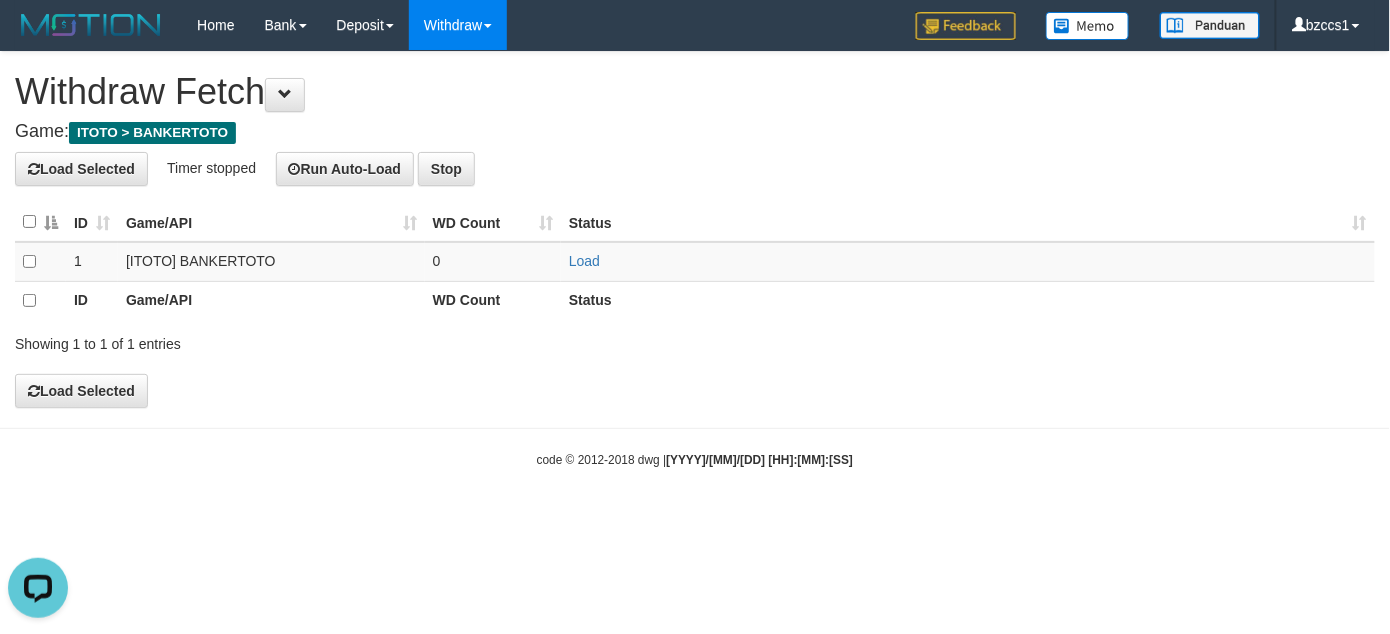 scroll, scrollTop: 0, scrollLeft: 0, axis: both 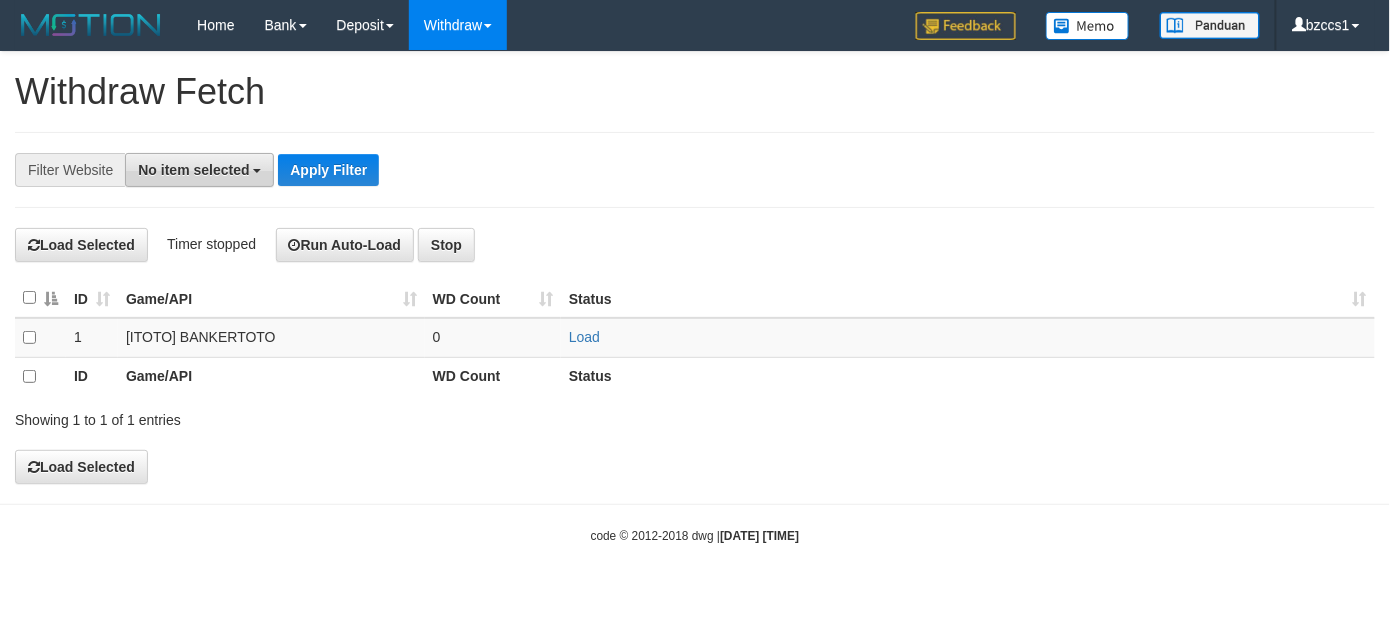click on "No item selected" at bounding box center (193, 170) 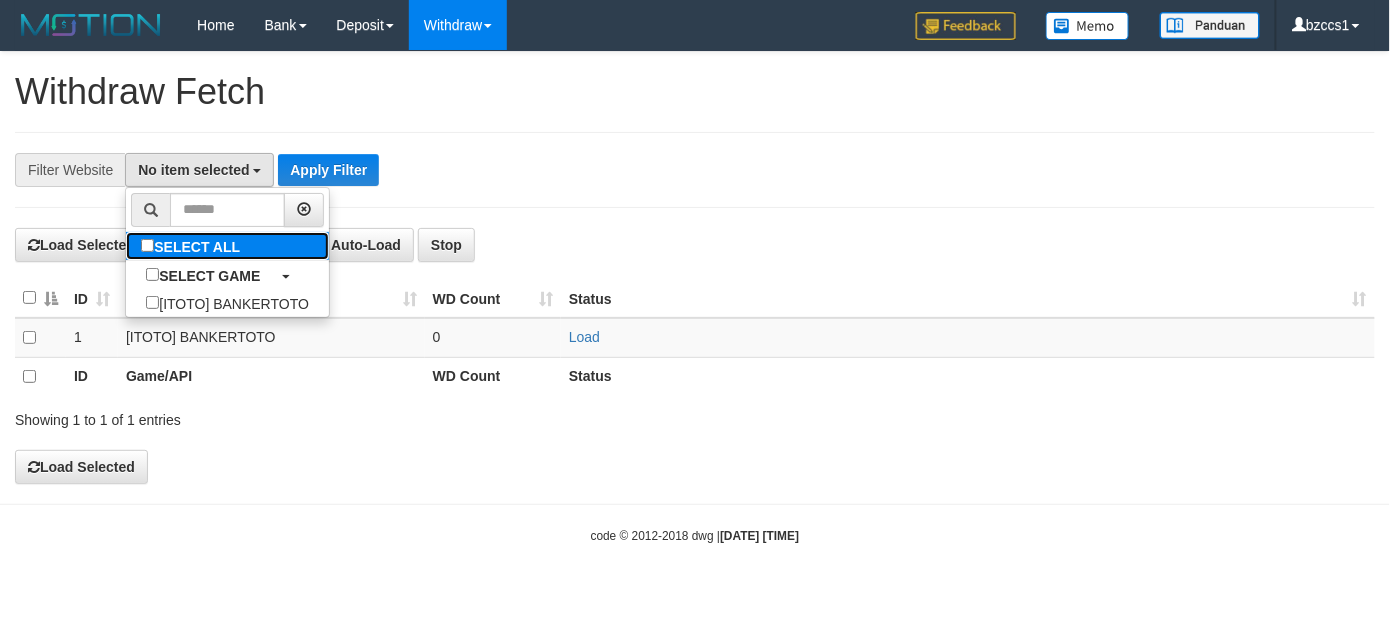 click on "SELECT ALL" at bounding box center [193, 246] 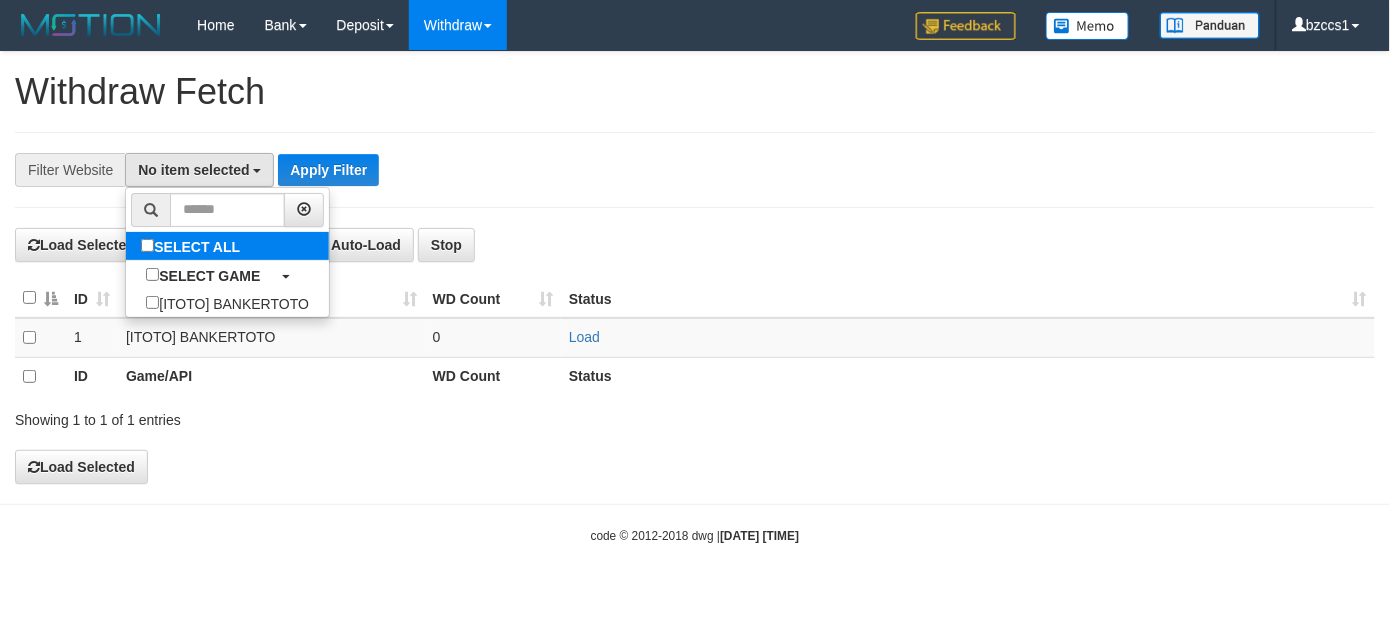 select on "****" 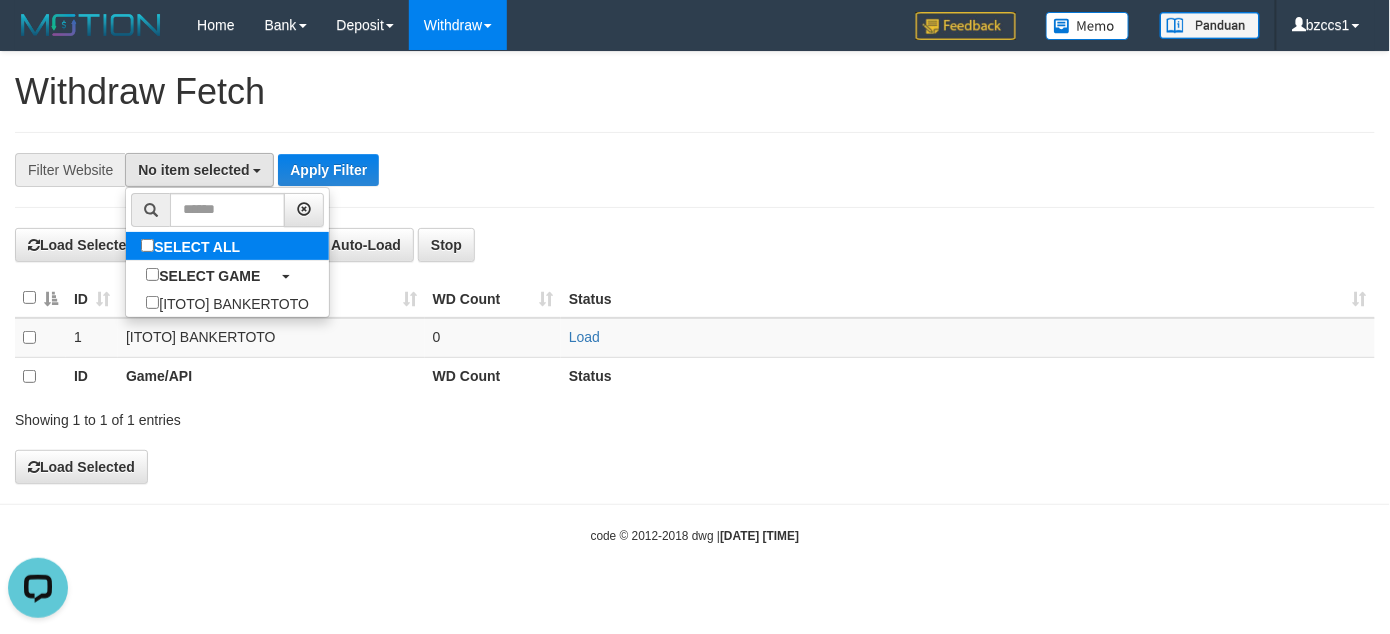 scroll, scrollTop: 0, scrollLeft: 0, axis: both 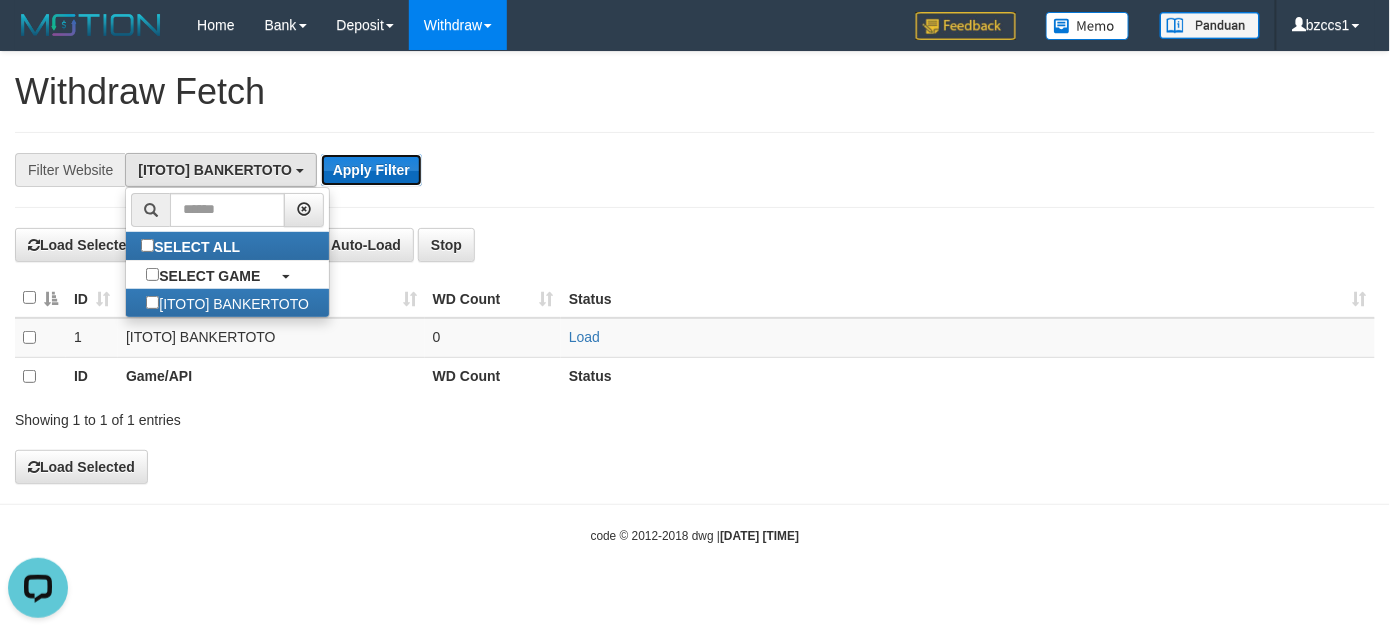 click on "Apply Filter" at bounding box center (371, 170) 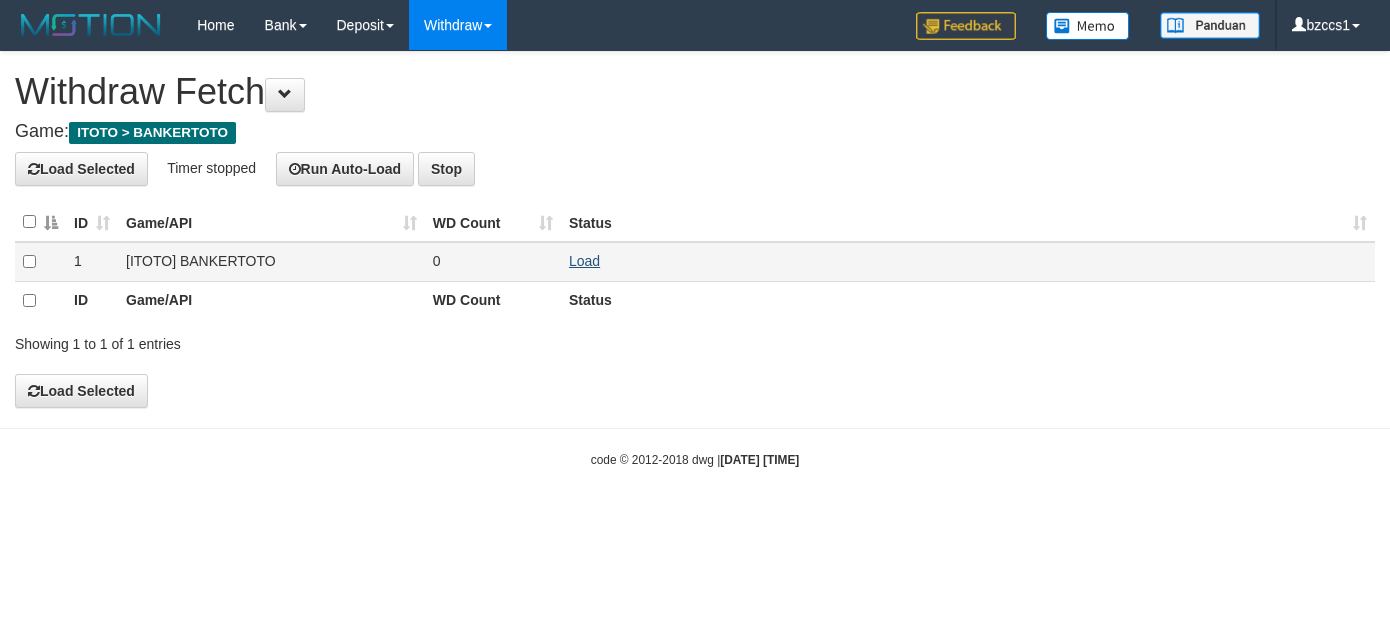 scroll, scrollTop: 0, scrollLeft: 0, axis: both 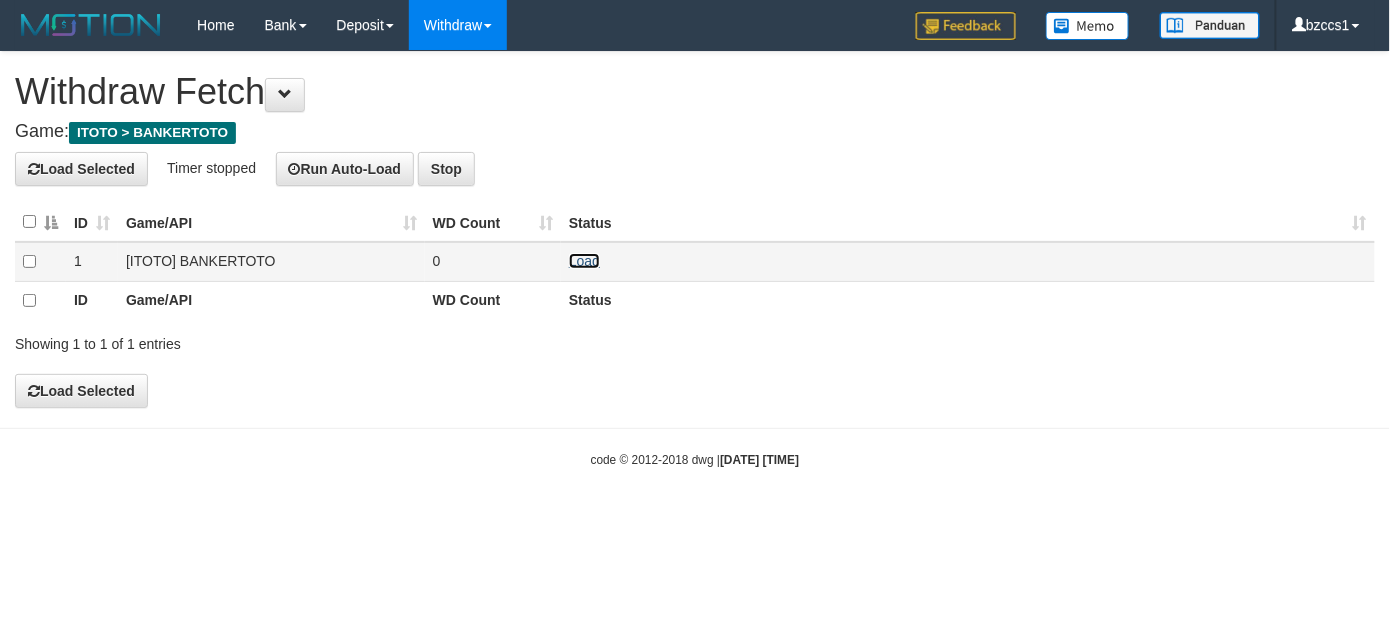 click on "Load" at bounding box center [584, 261] 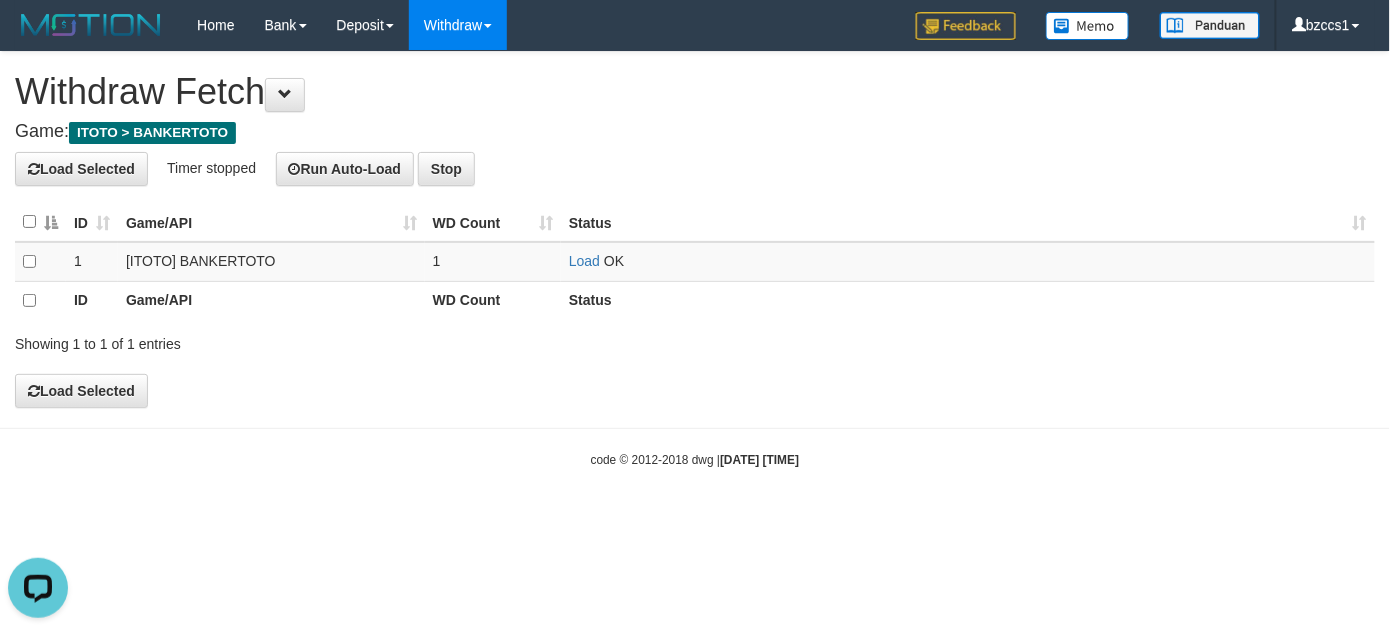 scroll, scrollTop: 0, scrollLeft: 0, axis: both 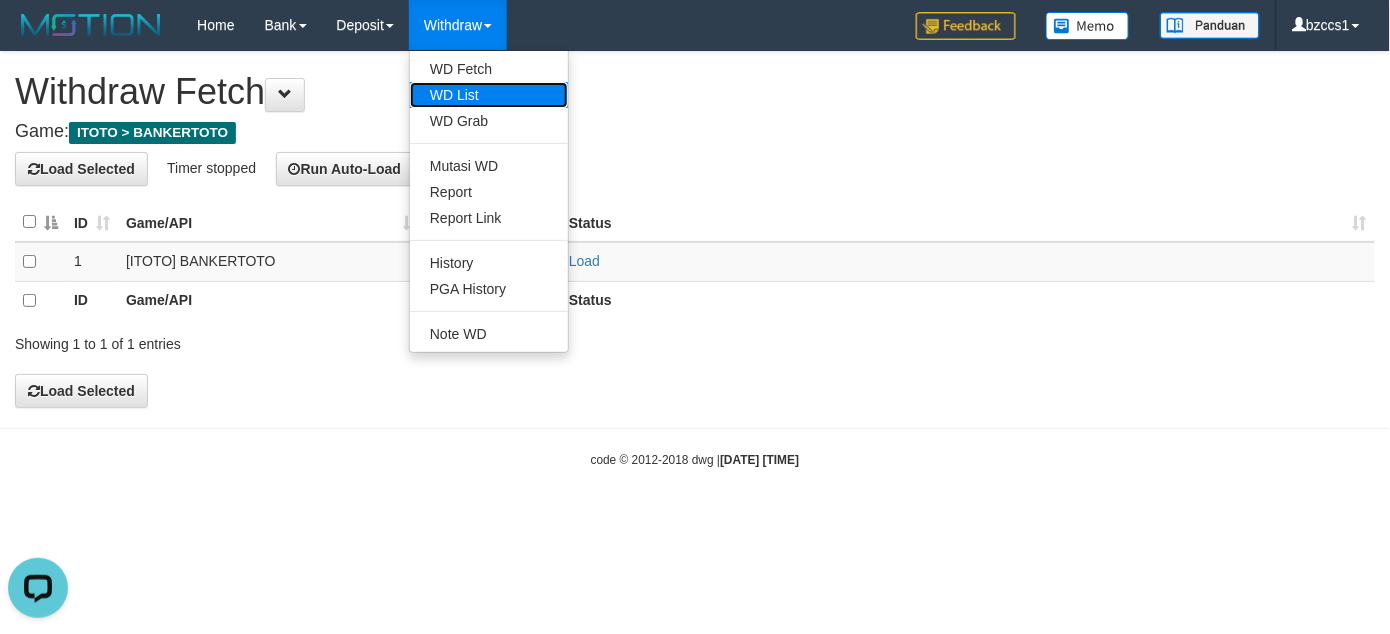 click on "WD List" at bounding box center (489, 95) 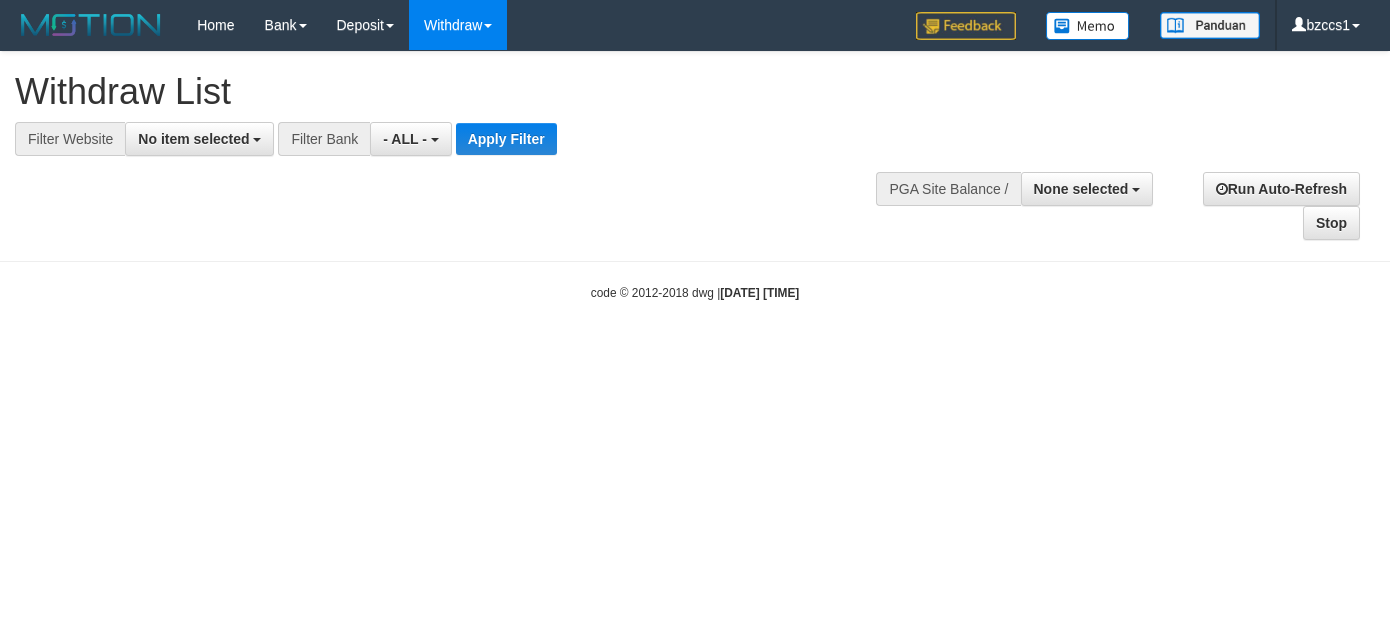 select 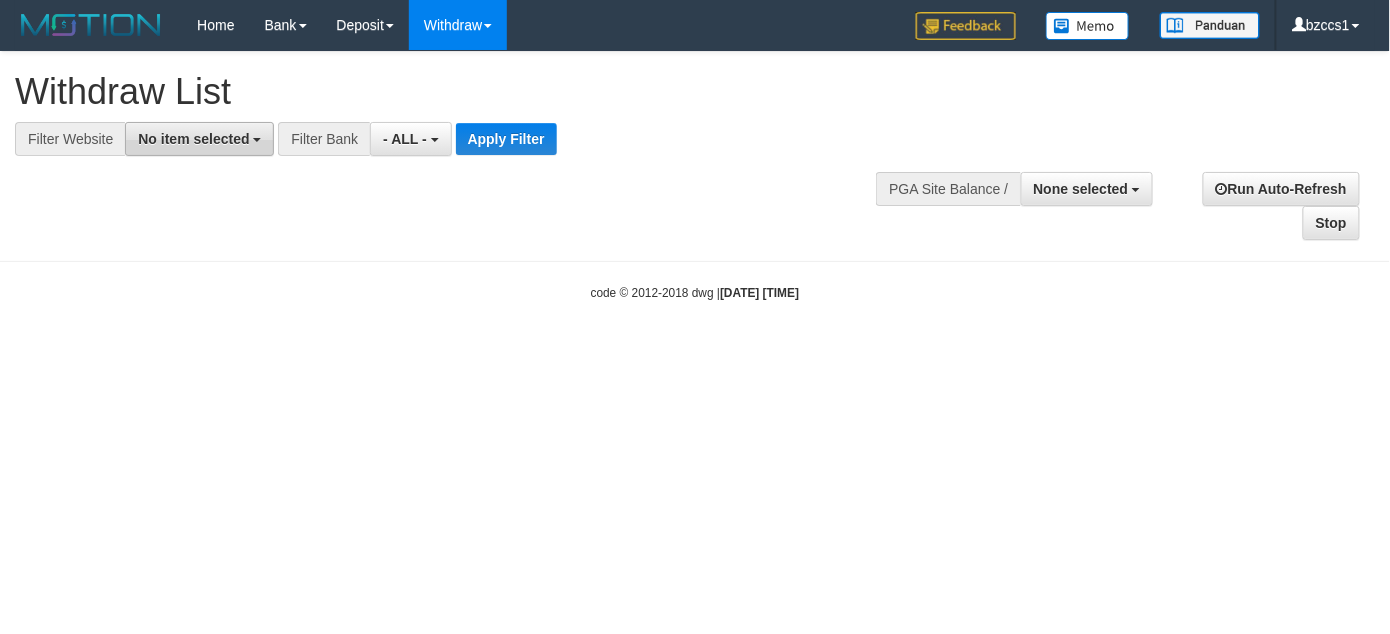 click on "No item selected" at bounding box center (199, 139) 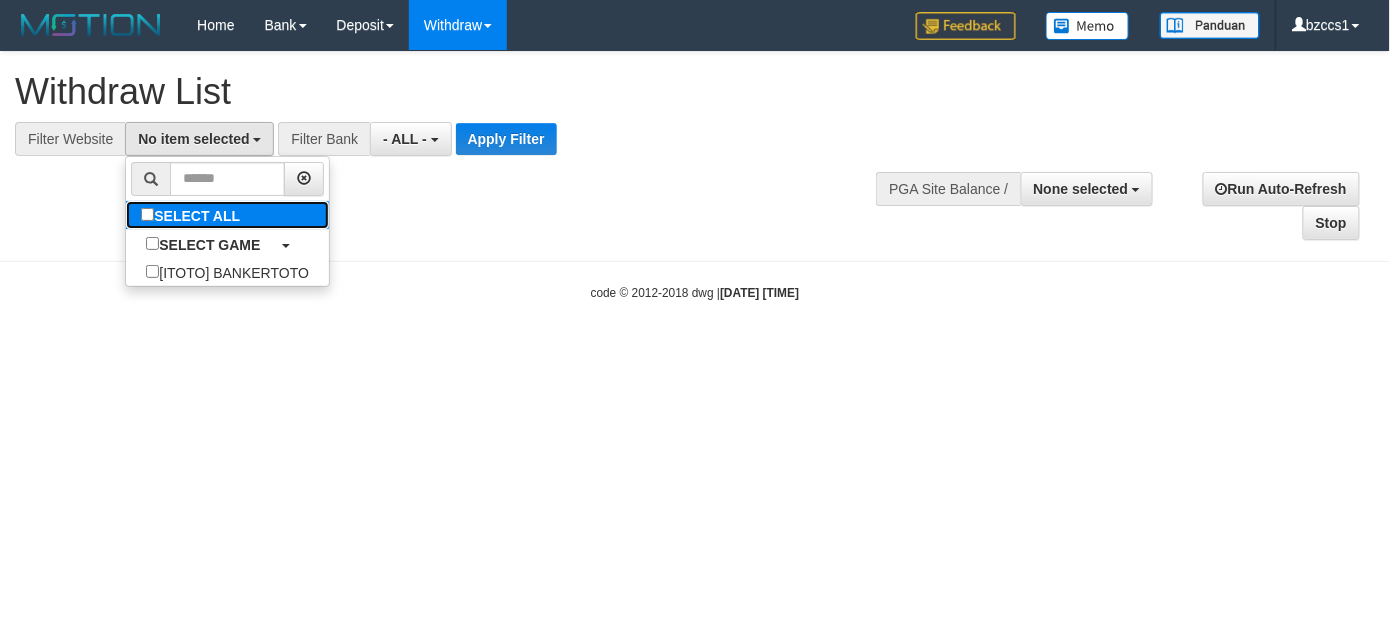 click on "SELECT ALL" at bounding box center (193, 215) 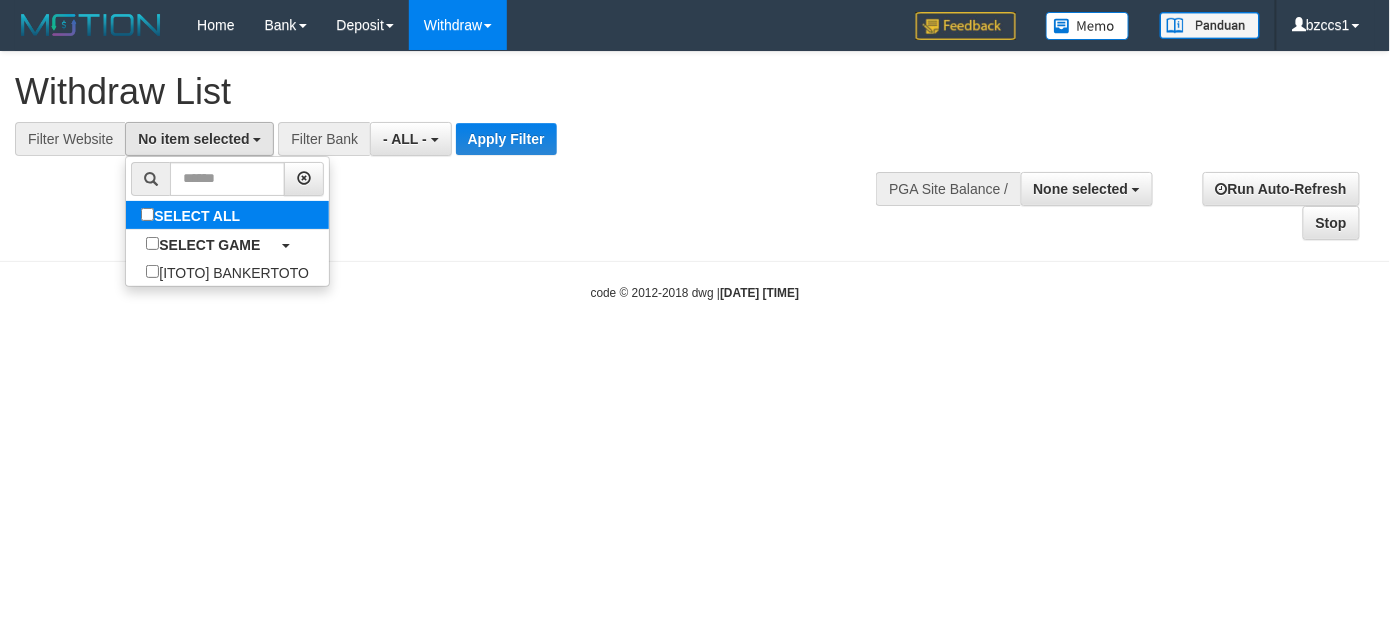 select on "****" 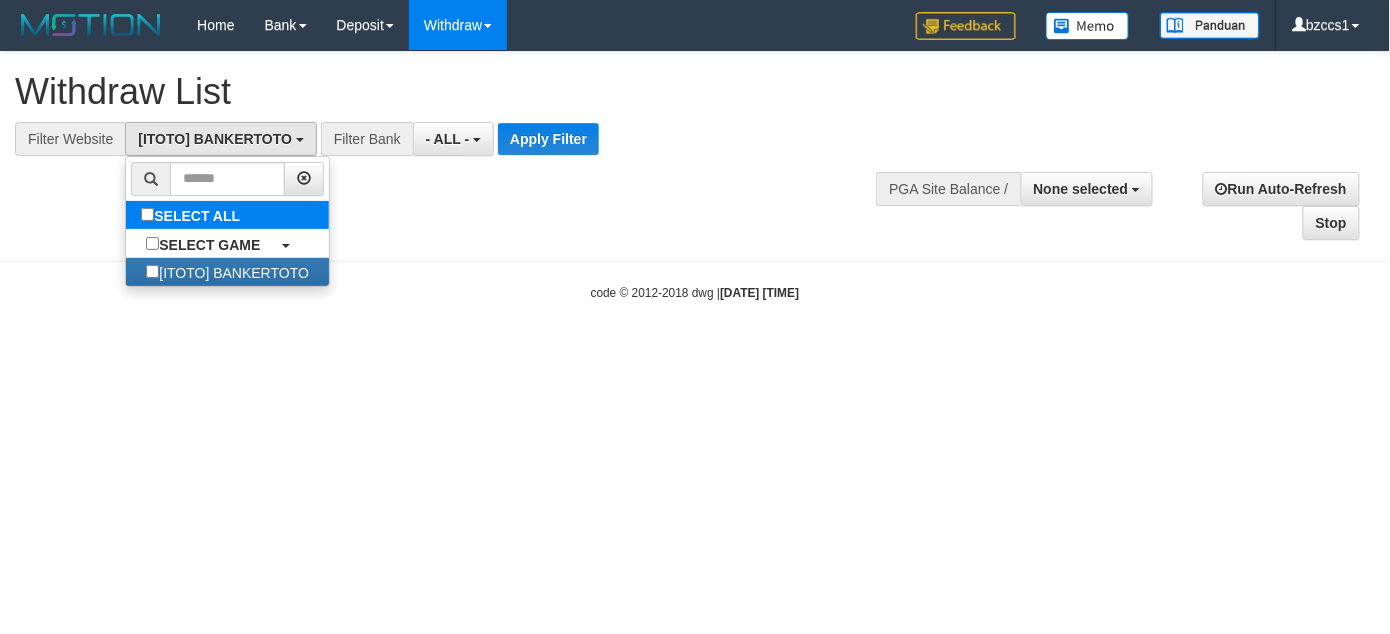 scroll, scrollTop: 17, scrollLeft: 0, axis: vertical 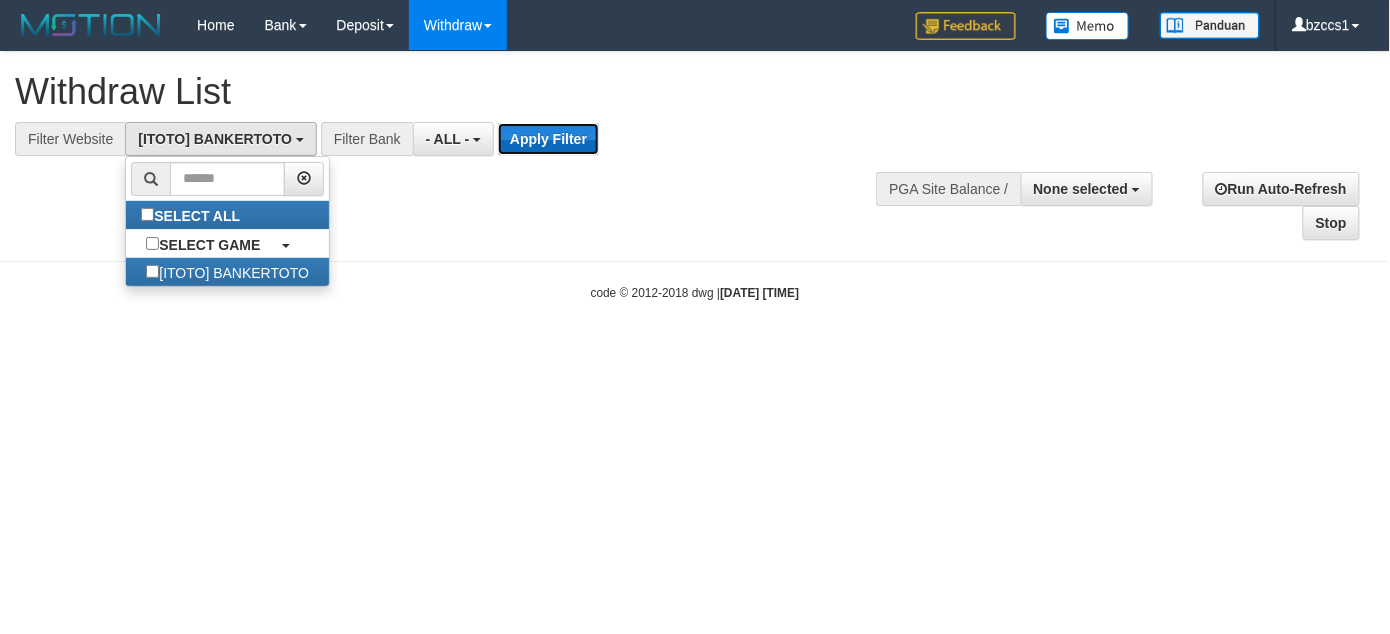 click on "Apply Filter" at bounding box center [548, 139] 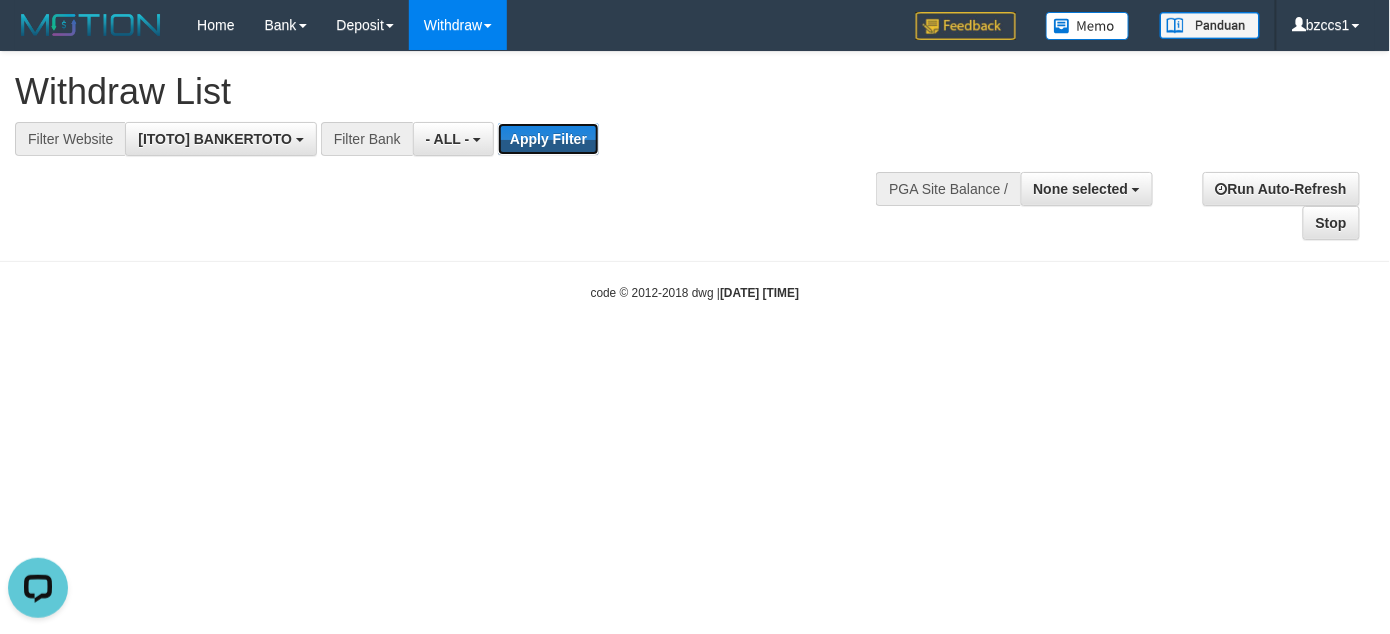 scroll, scrollTop: 0, scrollLeft: 0, axis: both 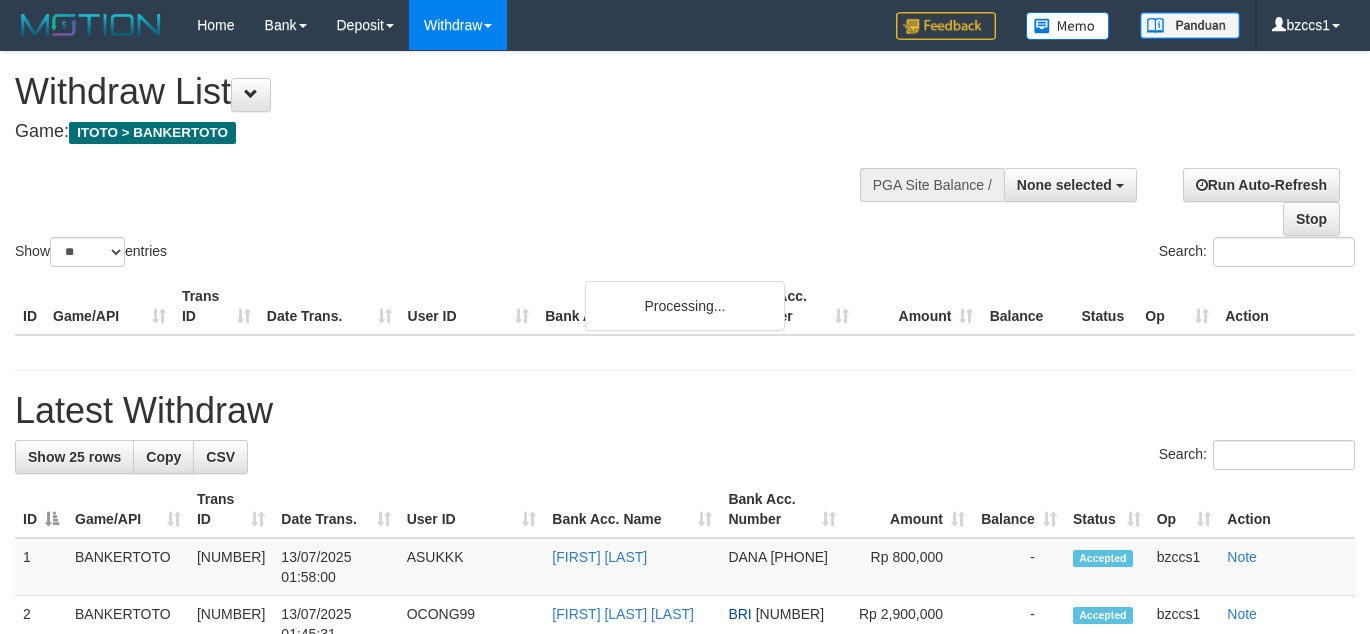 select 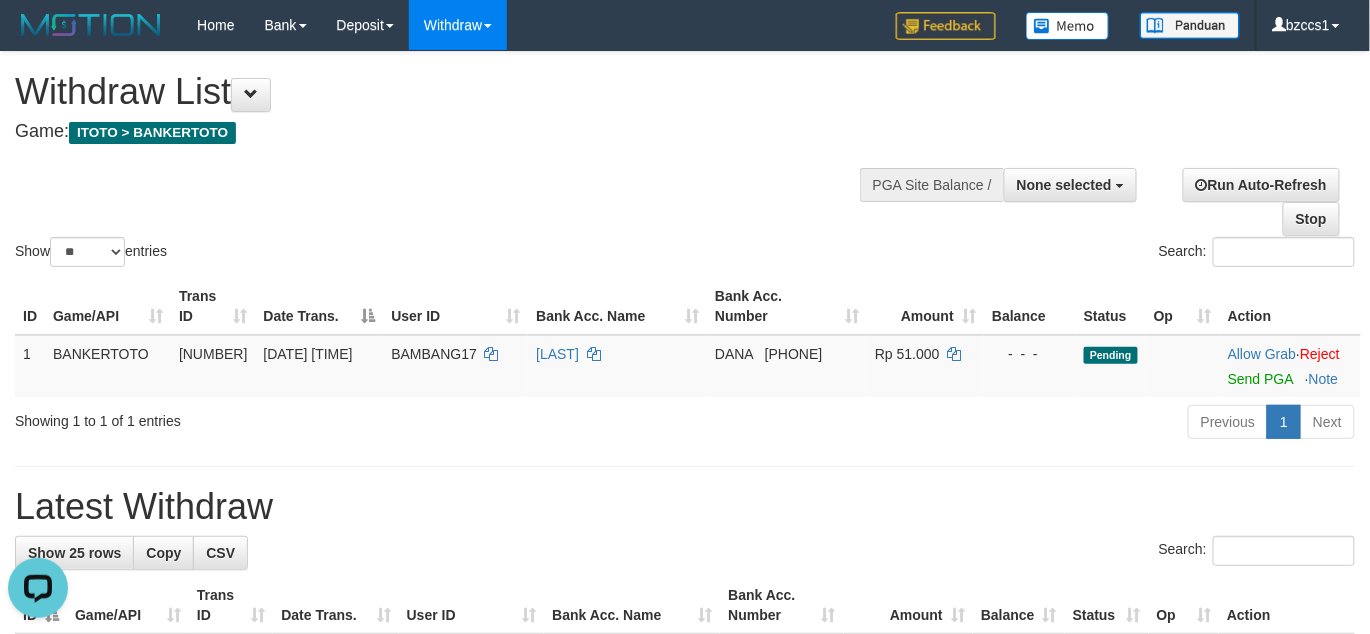 scroll, scrollTop: 0, scrollLeft: 0, axis: both 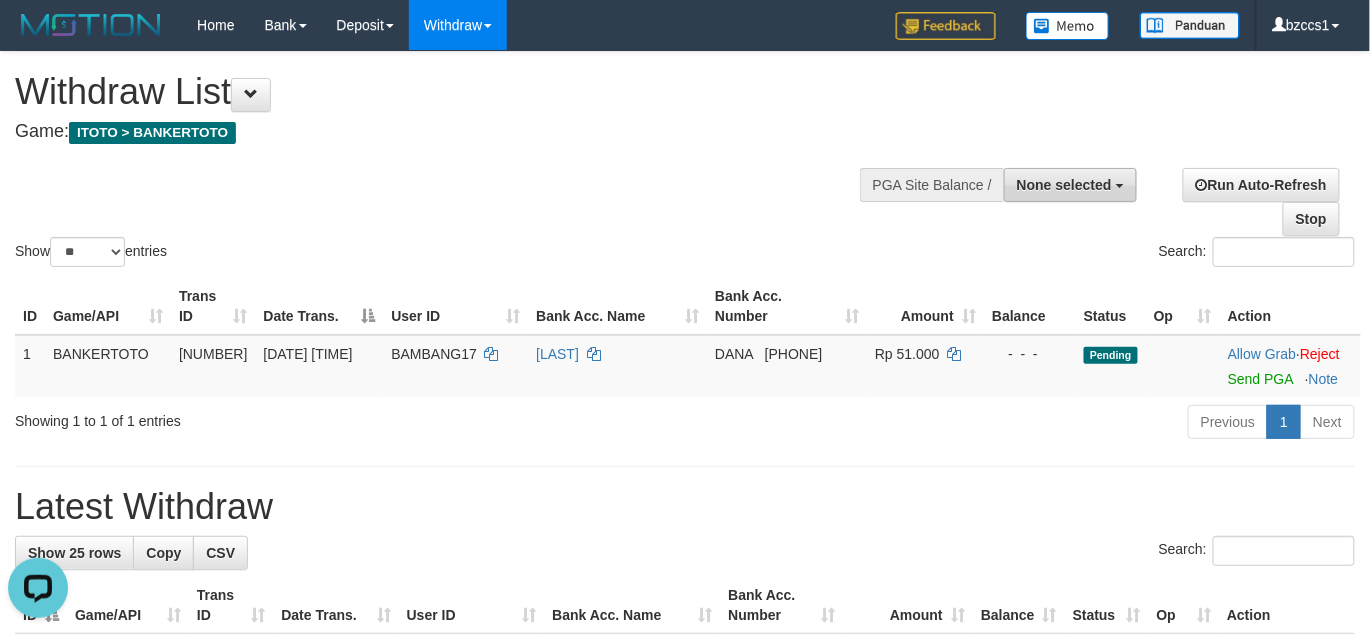 drag, startPoint x: 1128, startPoint y: 186, endPoint x: 1128, endPoint y: 197, distance: 11 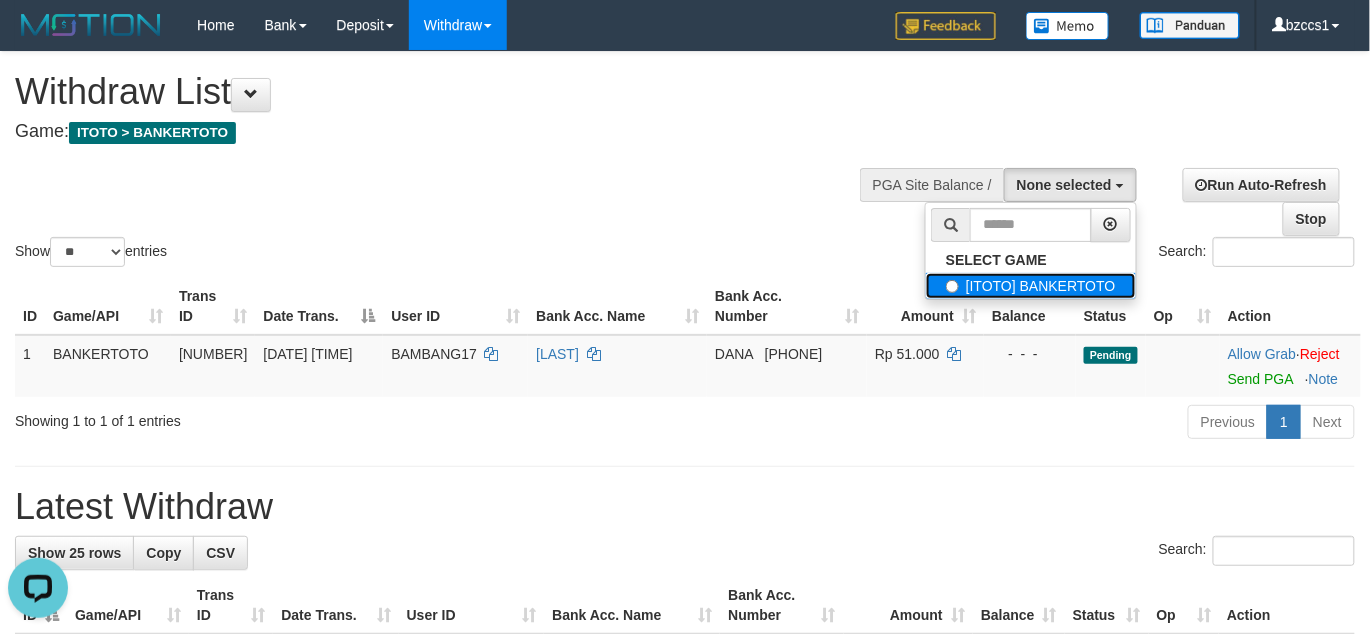 click on "[ITOTO] BANKERTOTO" at bounding box center [1031, 286] 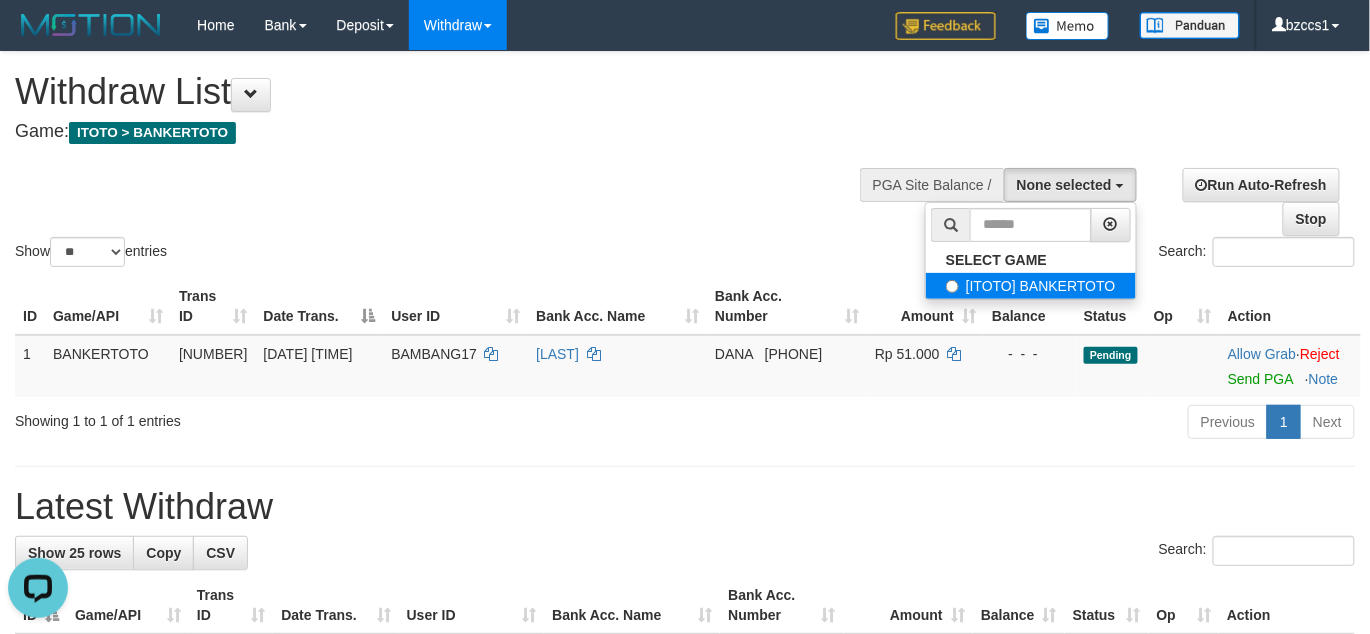 select on "****" 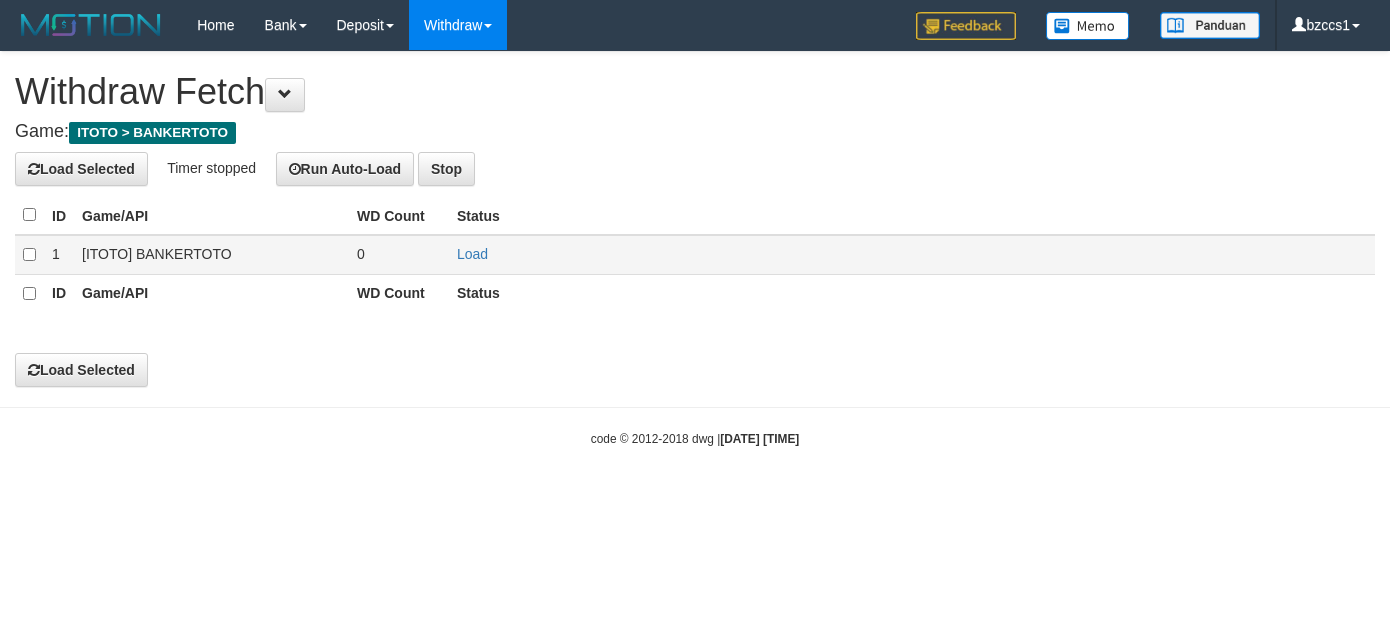 scroll, scrollTop: 0, scrollLeft: 0, axis: both 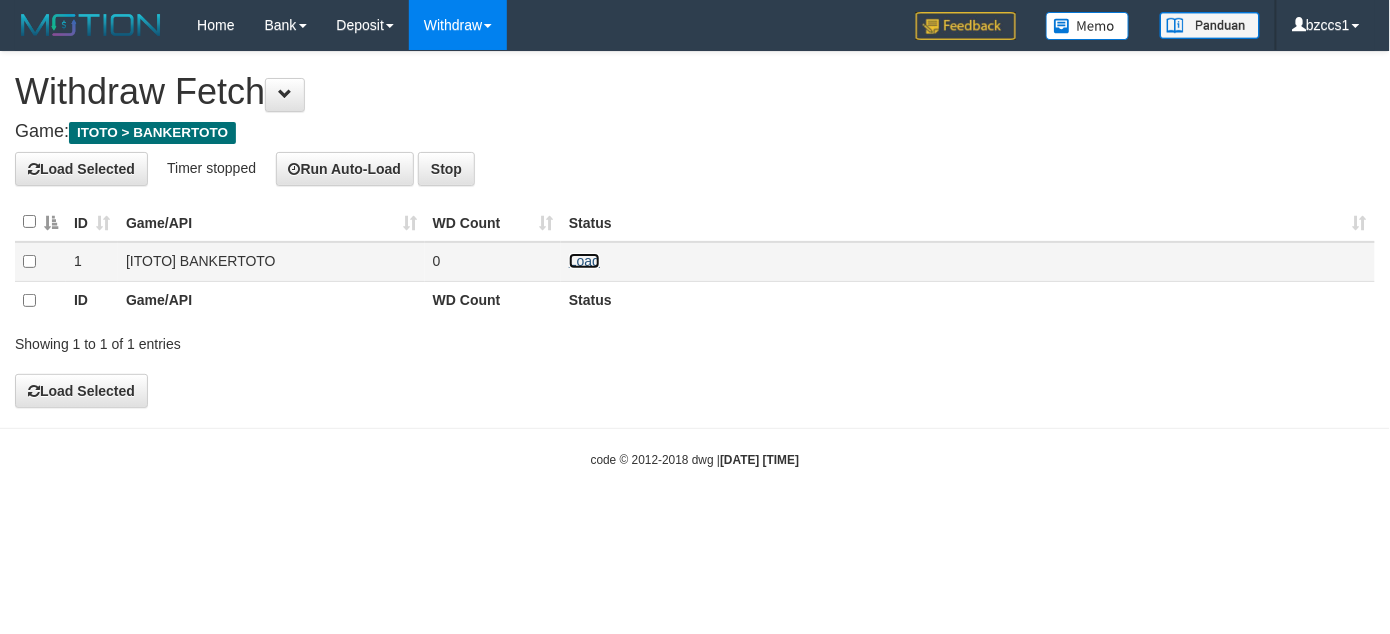 click on "Load" at bounding box center (584, 261) 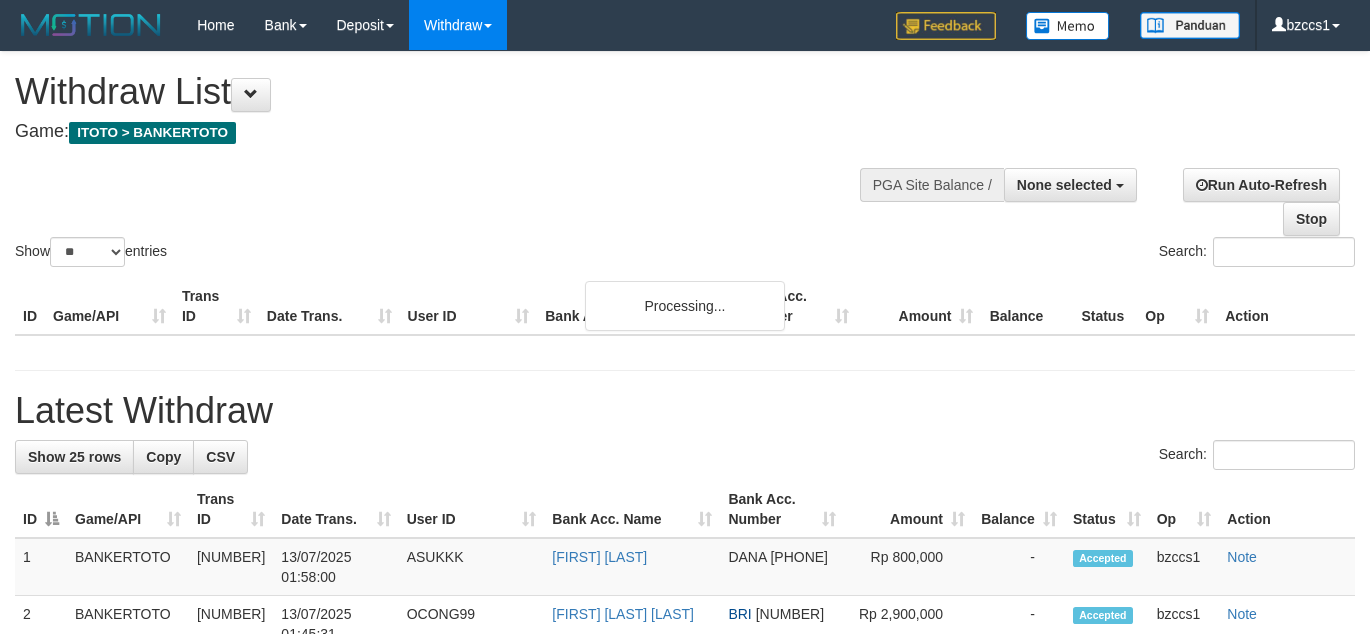 select 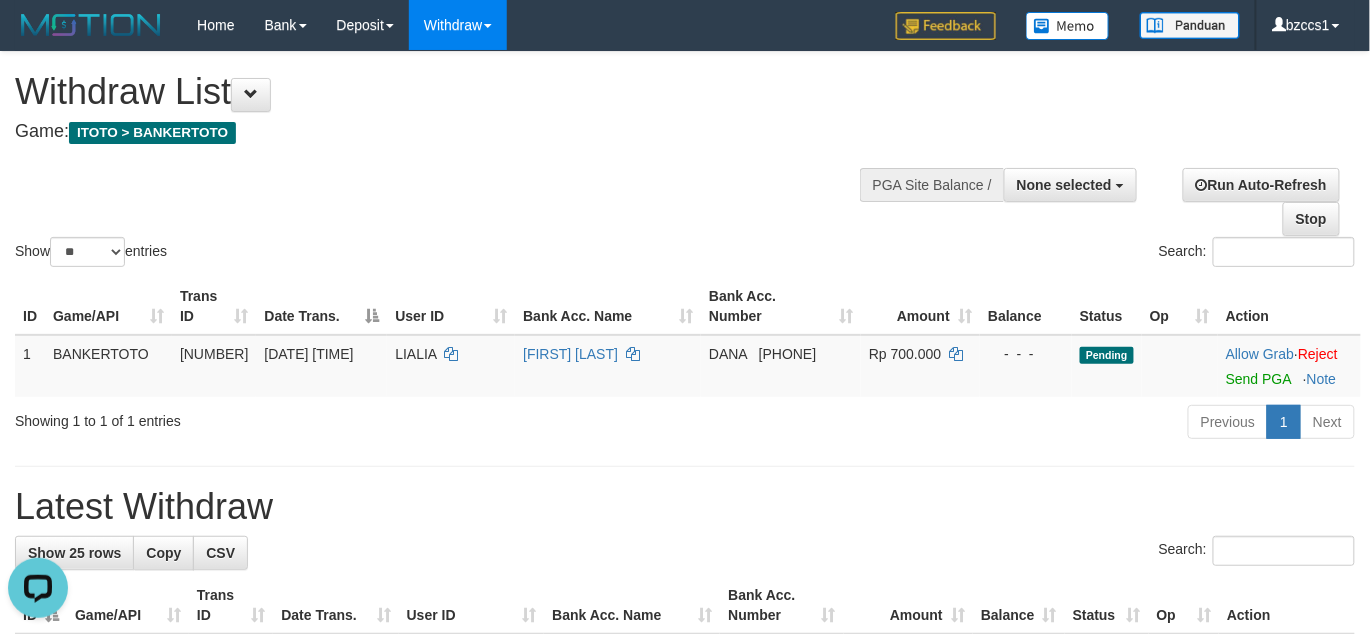 scroll, scrollTop: 0, scrollLeft: 0, axis: both 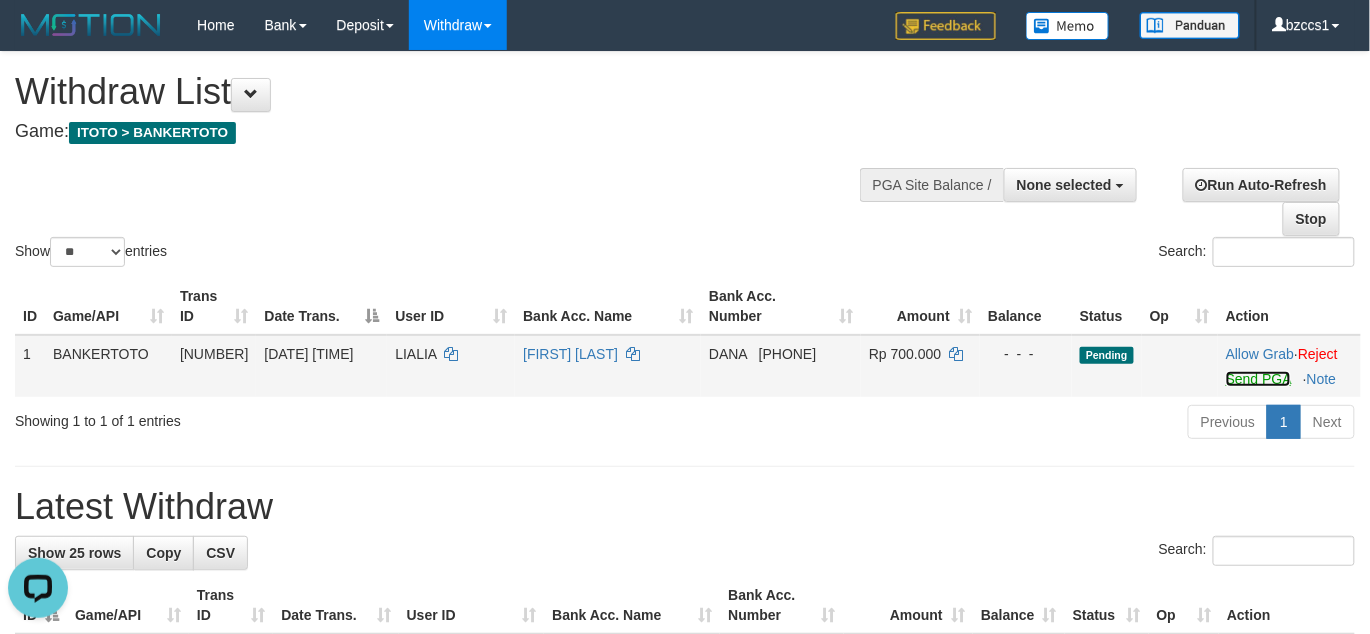 drag, startPoint x: 1240, startPoint y: 392, endPoint x: 846, endPoint y: 366, distance: 394.85693 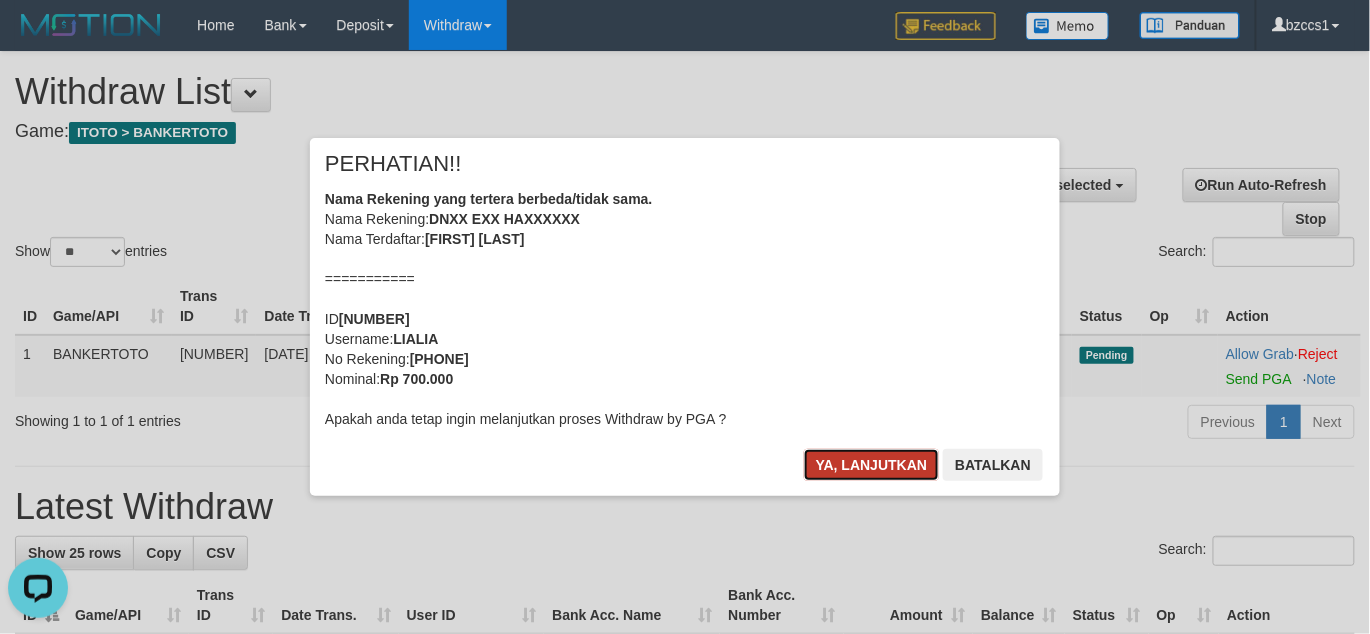 click on "Ya, lanjutkan" at bounding box center [872, 465] 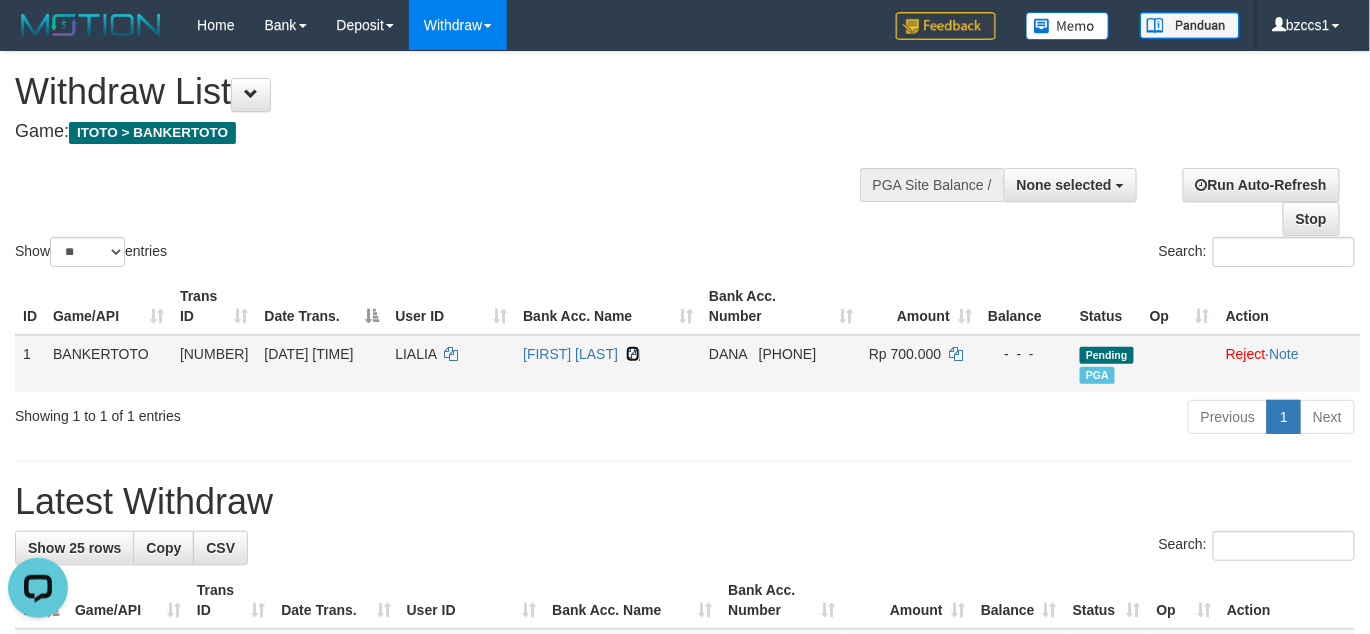 click at bounding box center [633, 354] 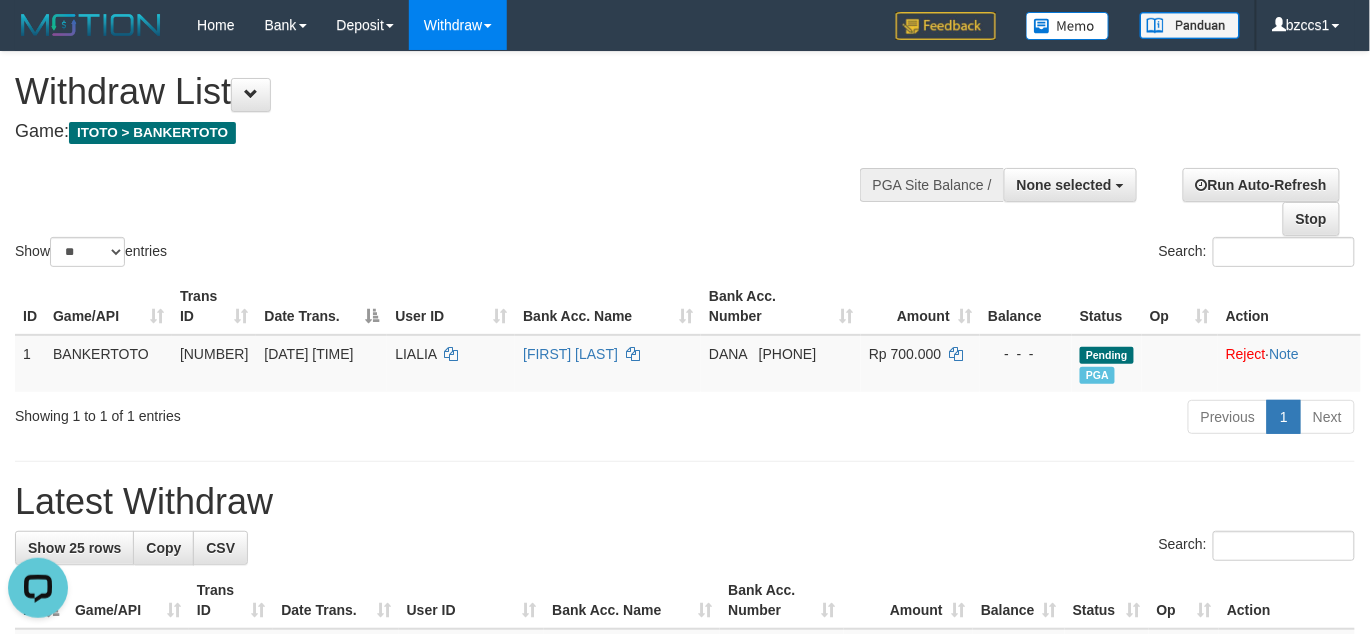 click on "Bank Acc. Name" at bounding box center [632, 600] 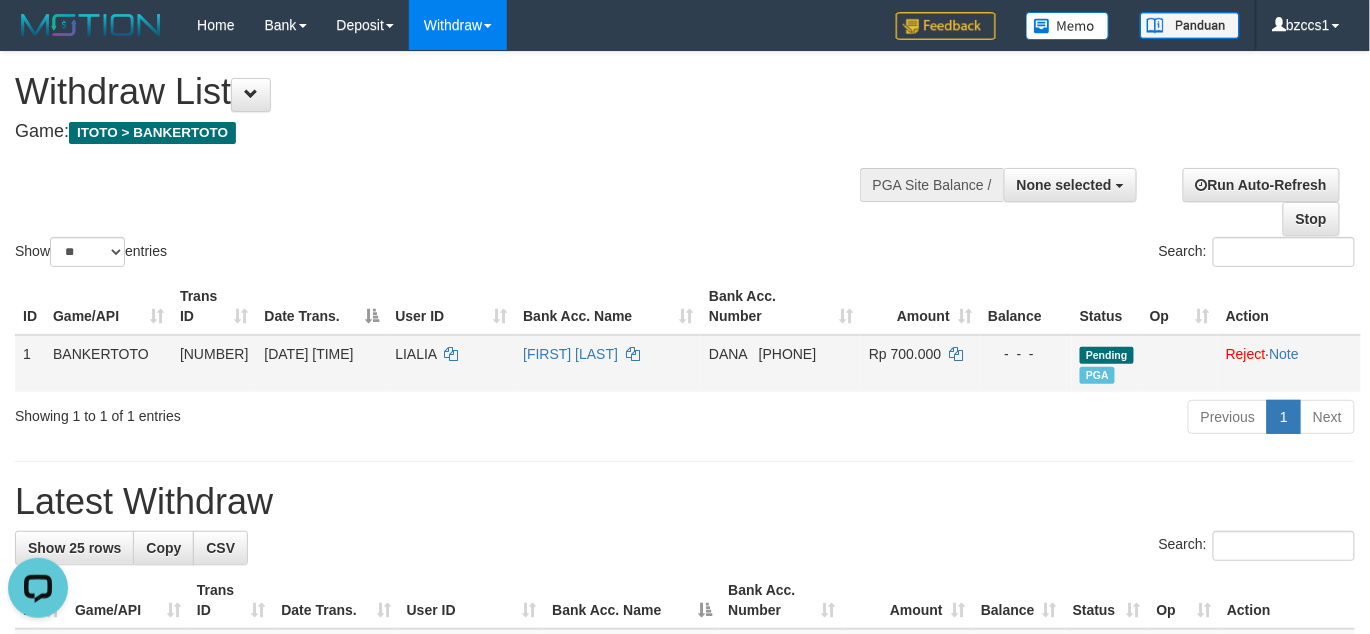 click on "LIALIA" at bounding box center (451, 363) 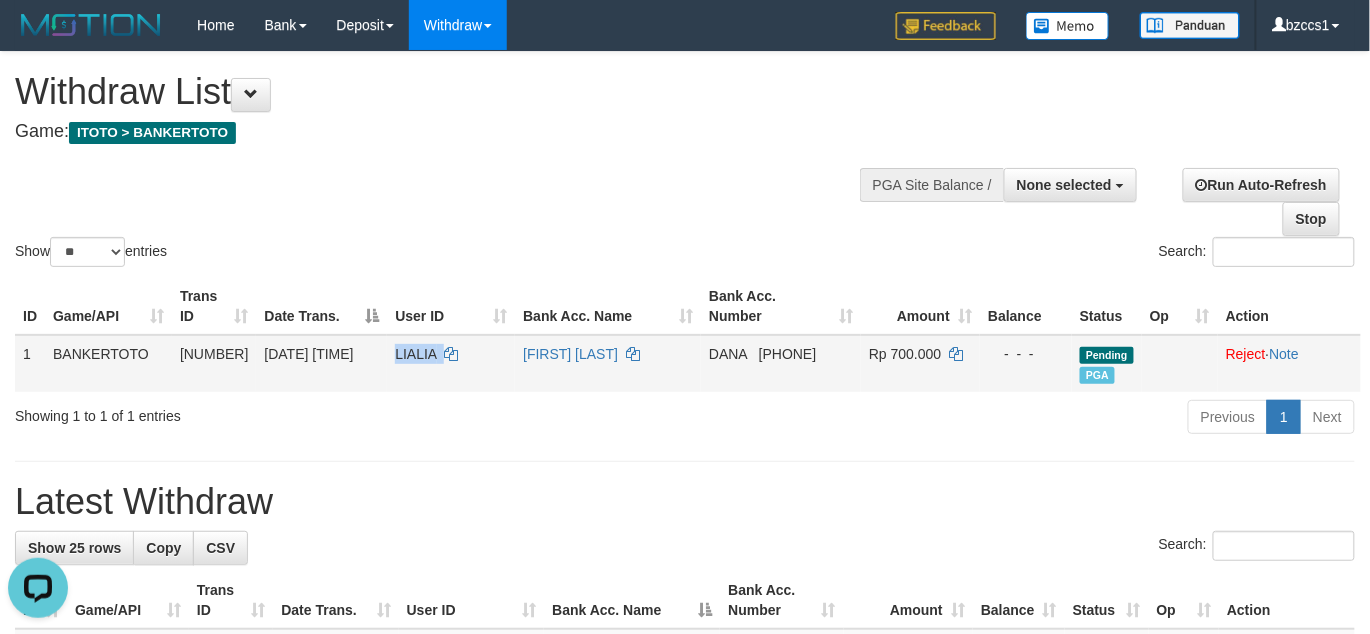click on "LIALIA" at bounding box center (451, 363) 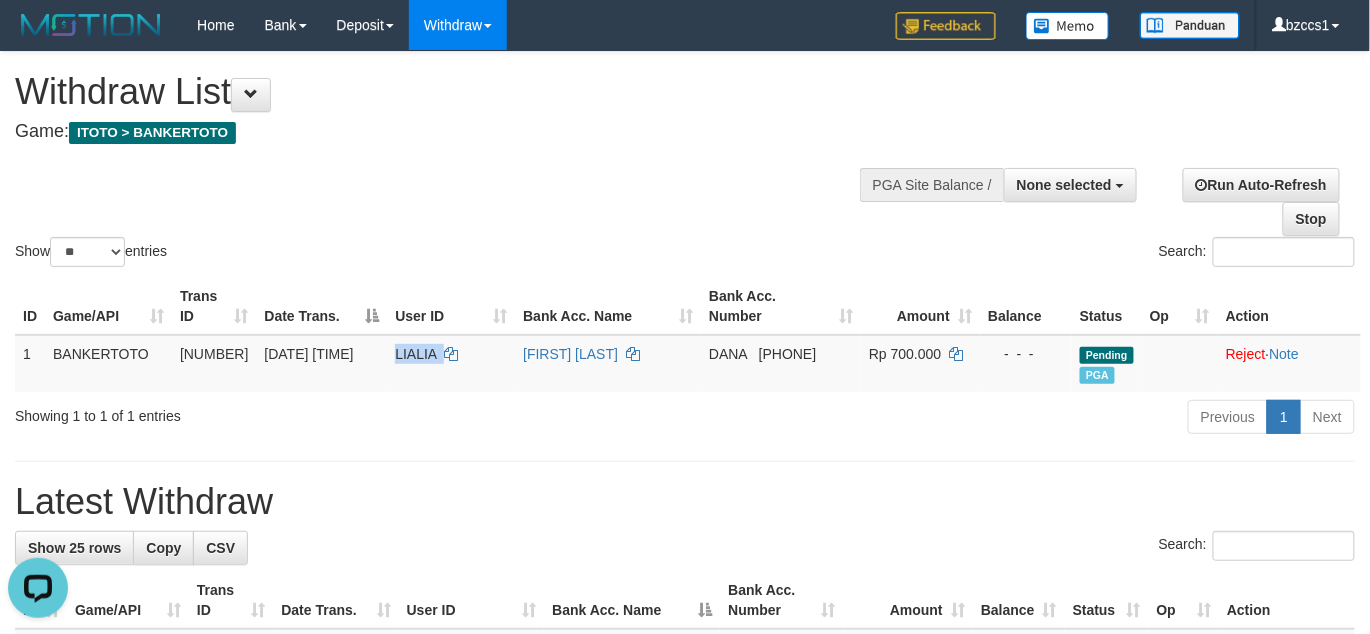 copy on "LIALIA" 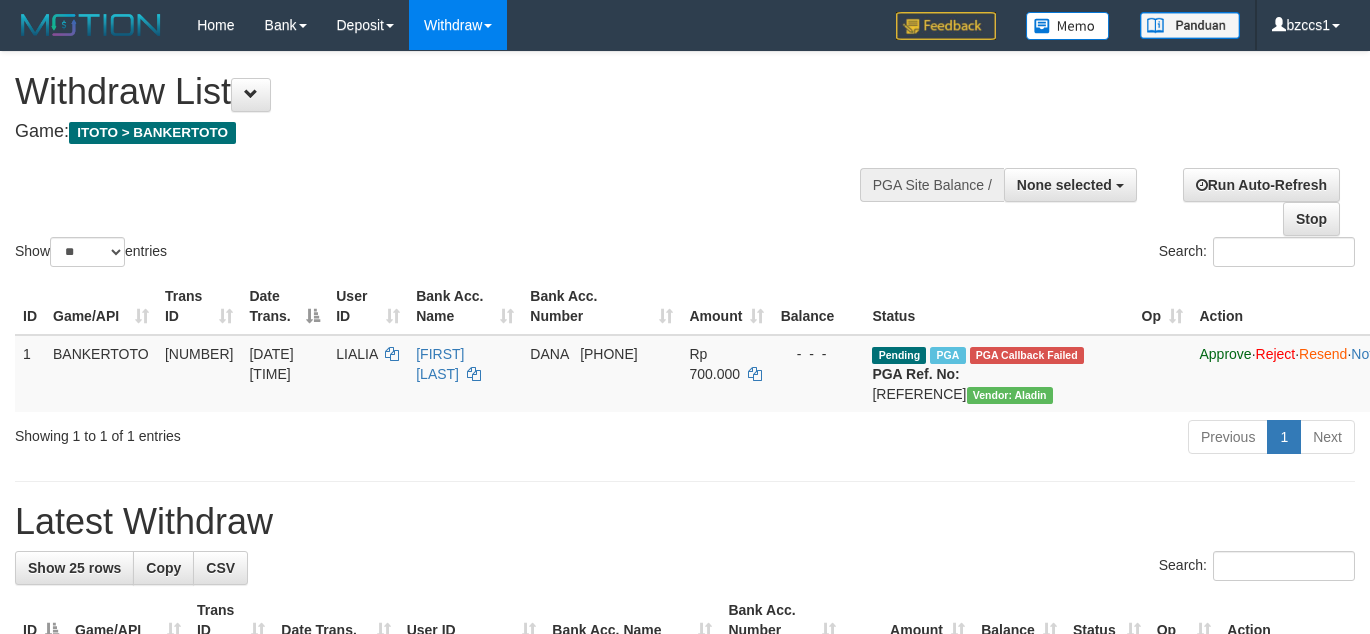 select 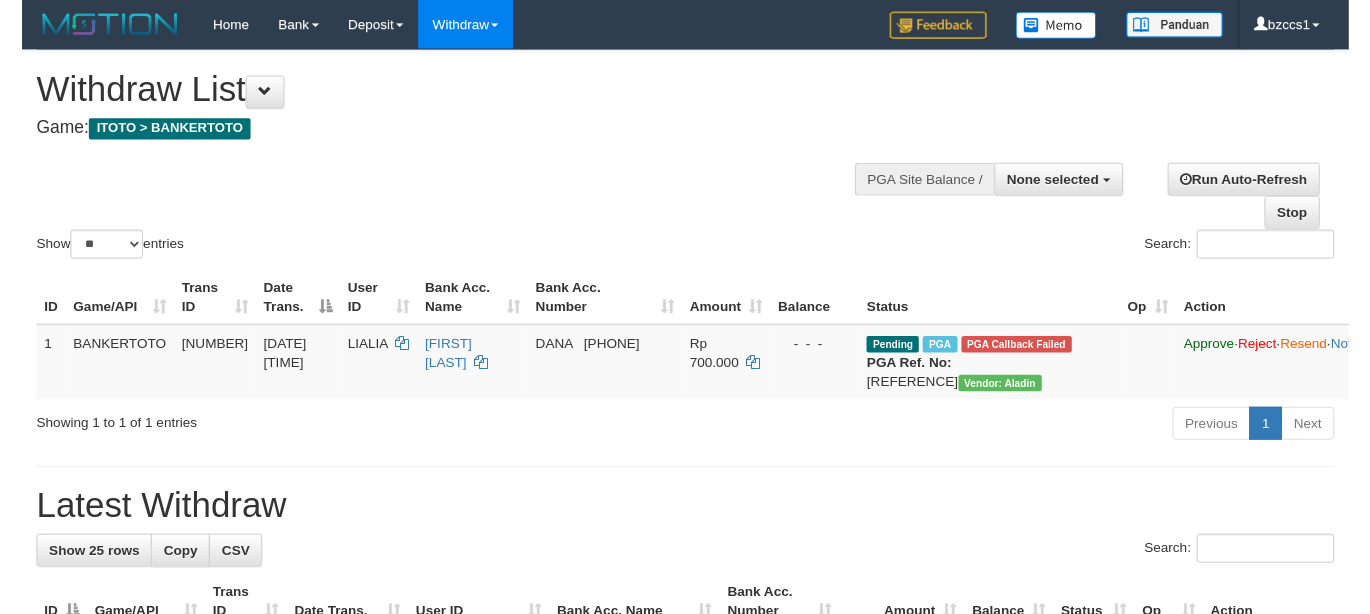 scroll, scrollTop: 0, scrollLeft: 0, axis: both 